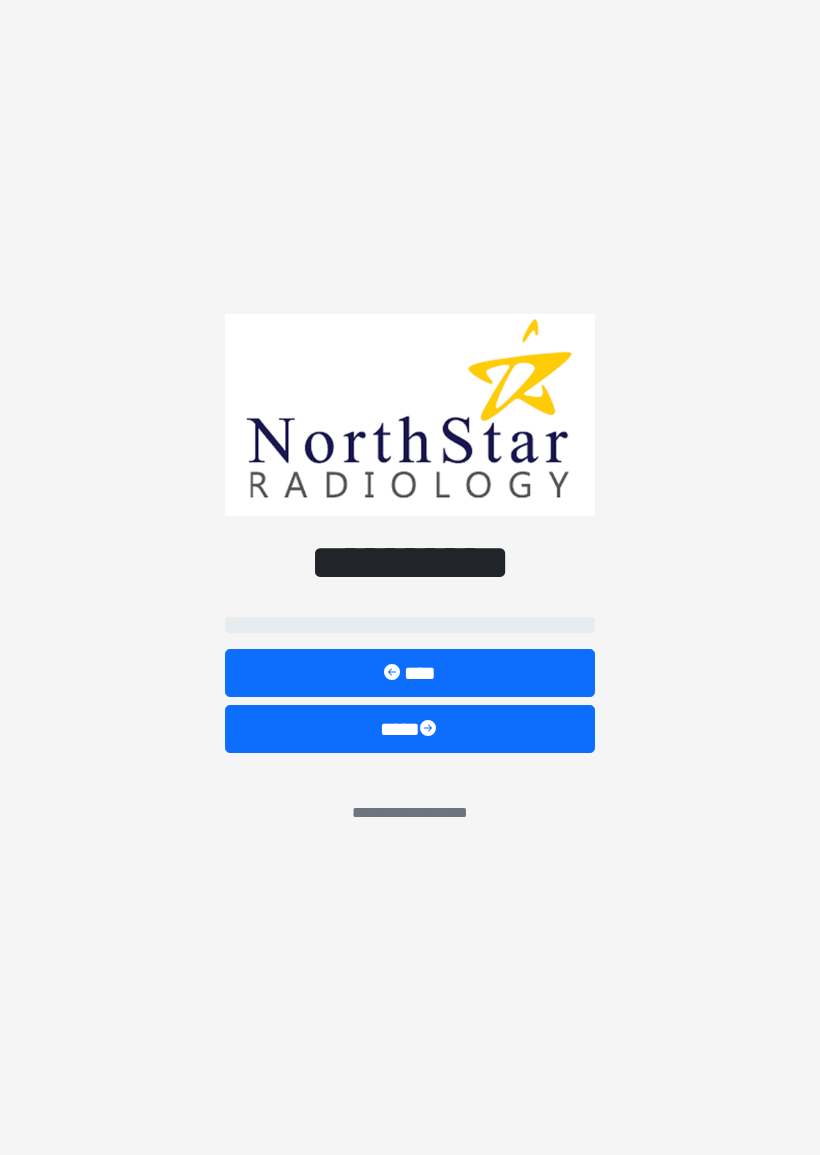 scroll, scrollTop: 0, scrollLeft: 0, axis: both 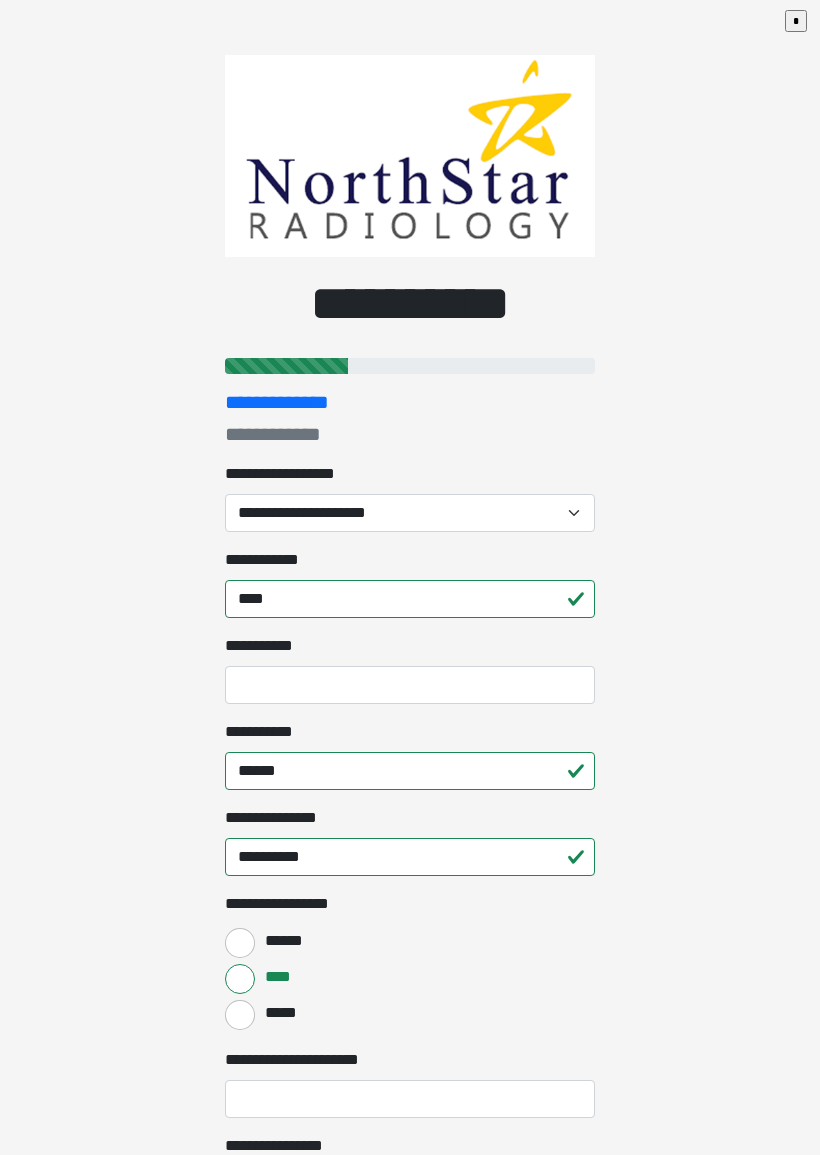 click on "**********" at bounding box center (410, 513) 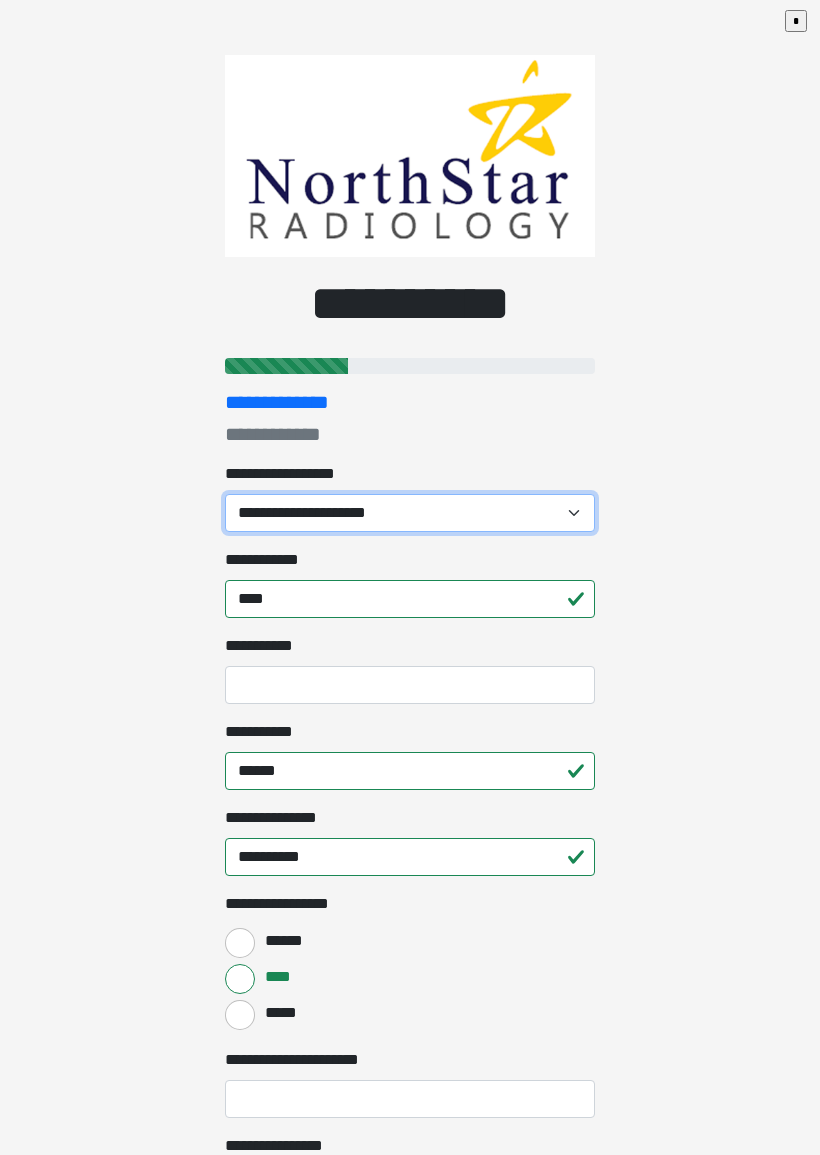 select on "*******" 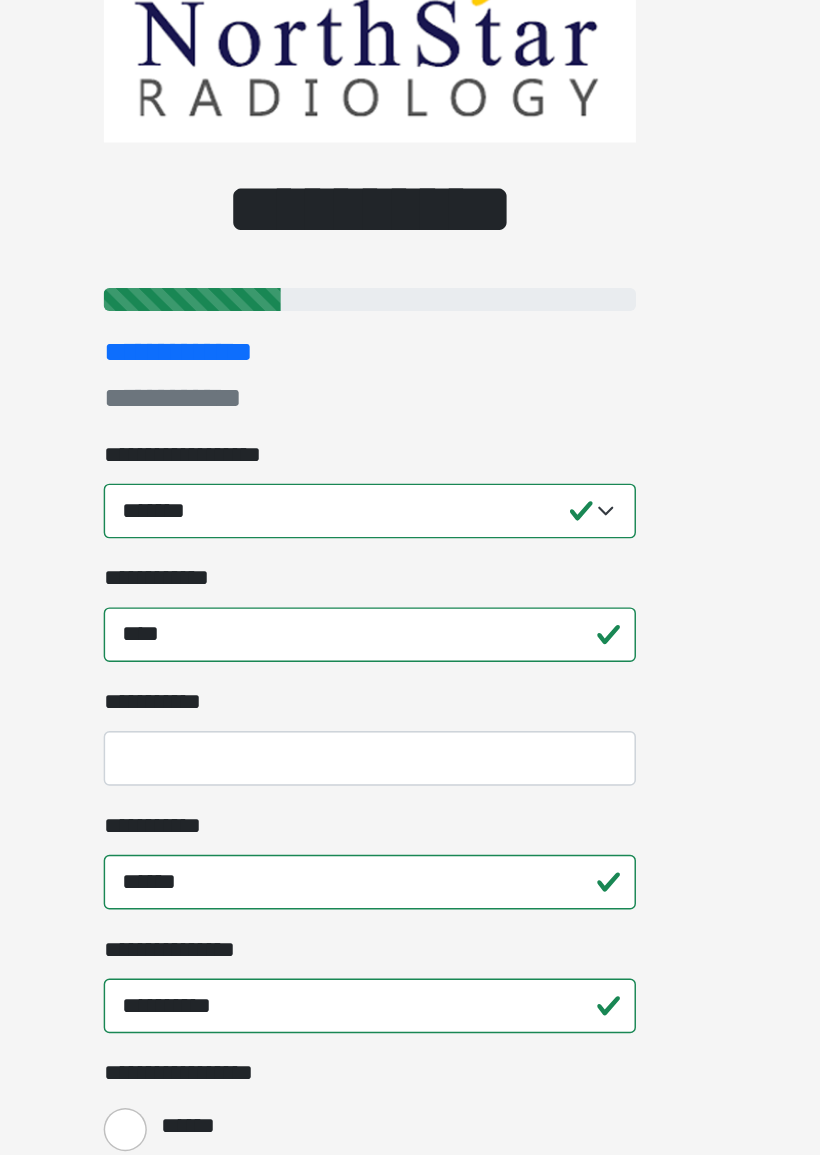 click on "**********" at bounding box center (410, 685) 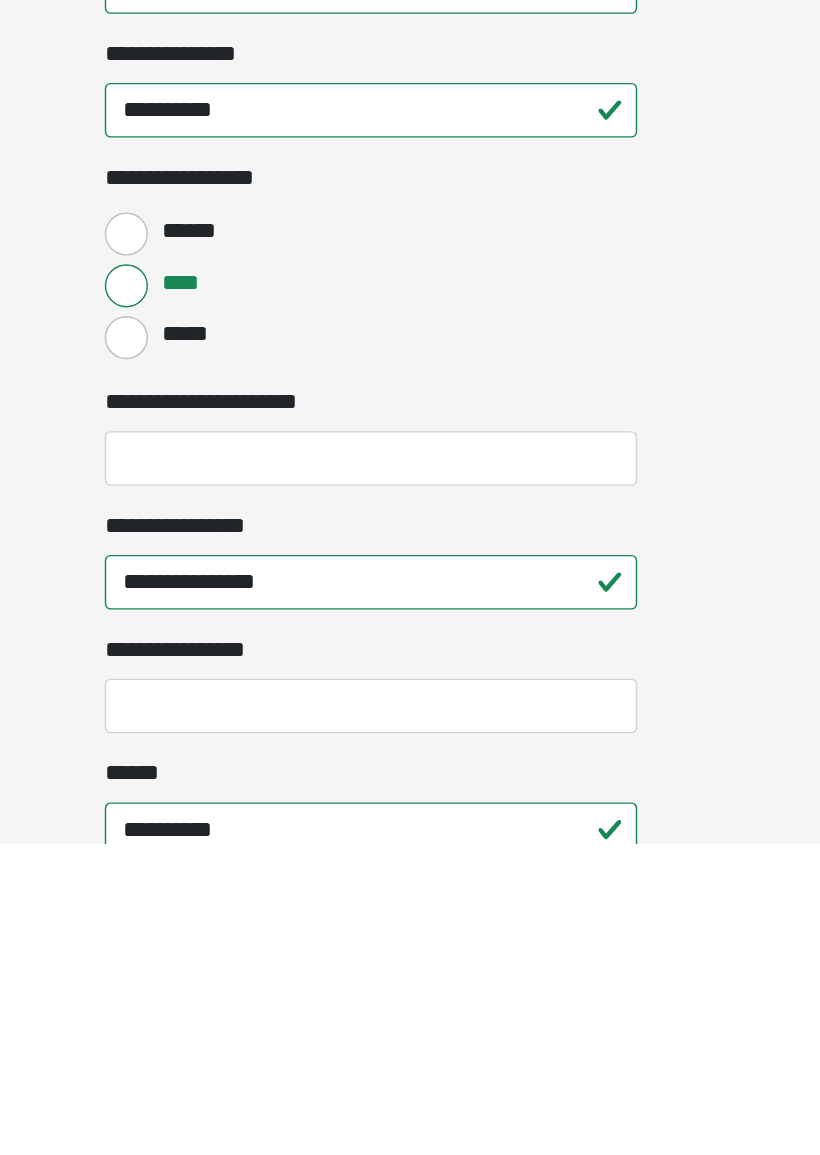 scroll, scrollTop: 218, scrollLeft: 0, axis: vertical 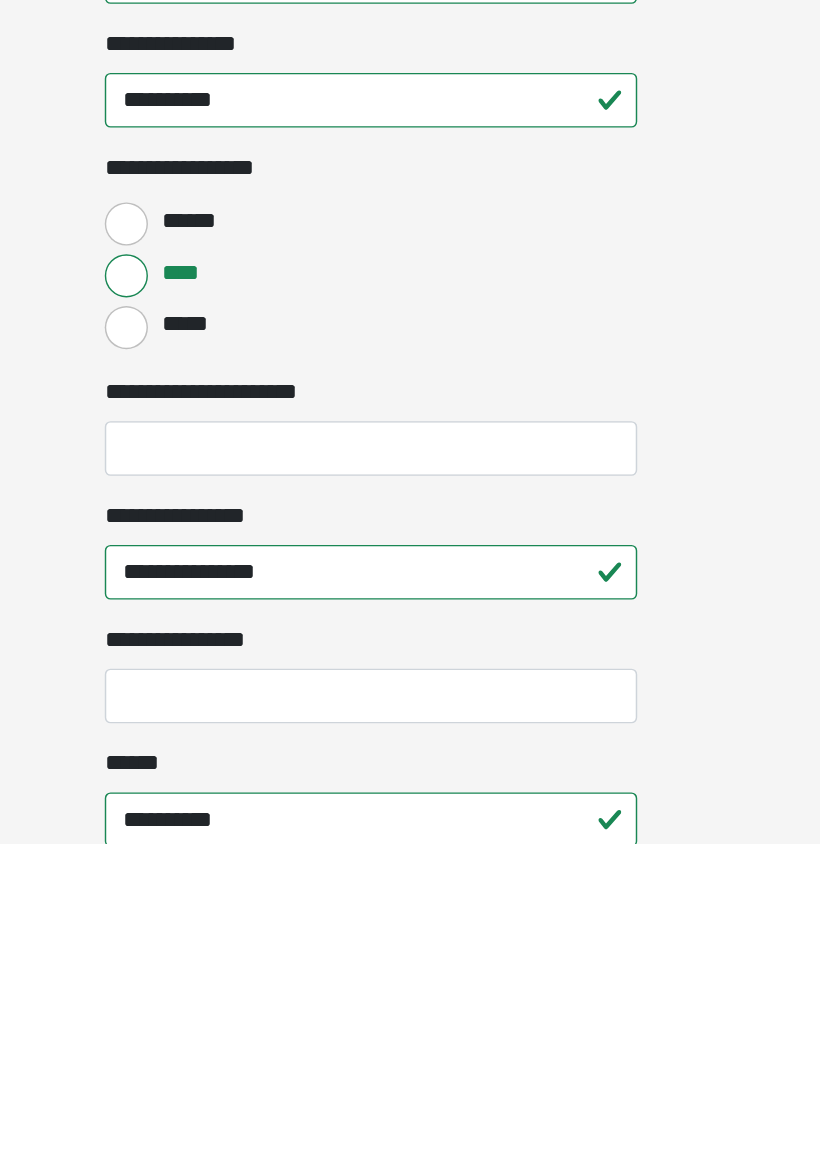 type on "*" 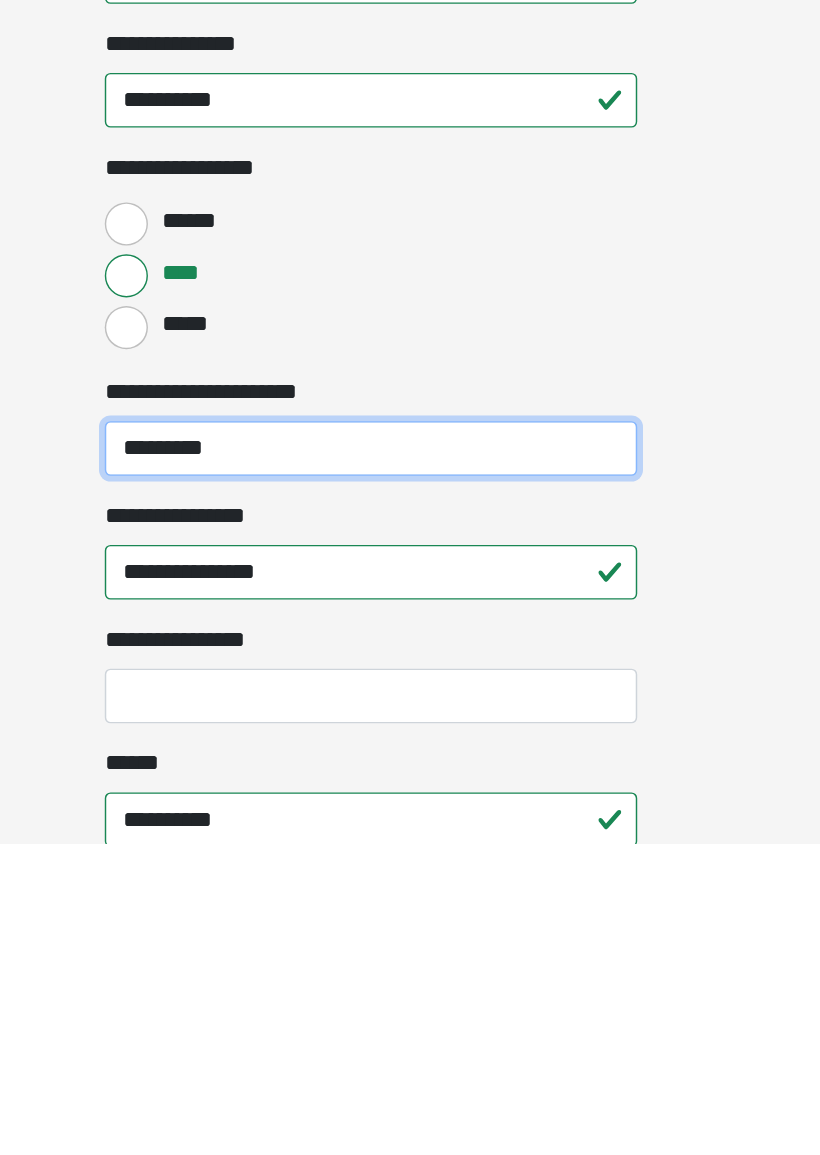 type on "*********" 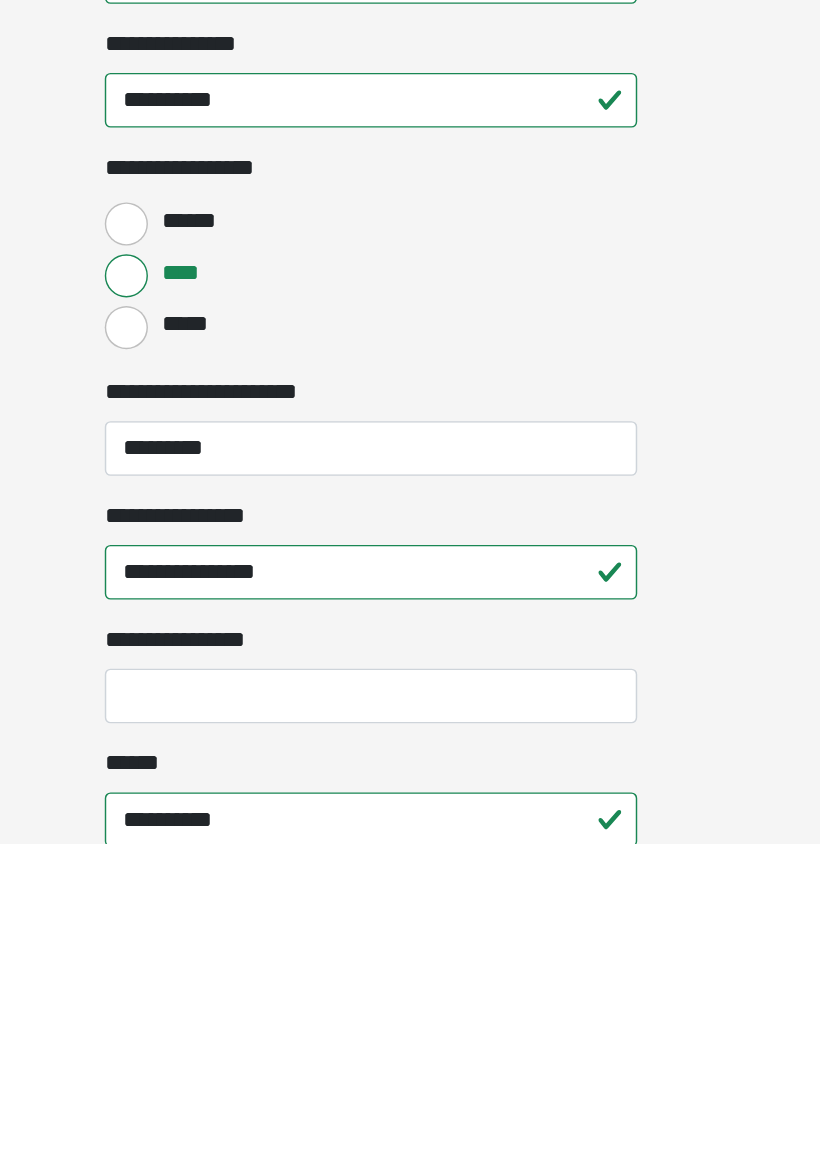 click on "**********" at bounding box center (410, 359) 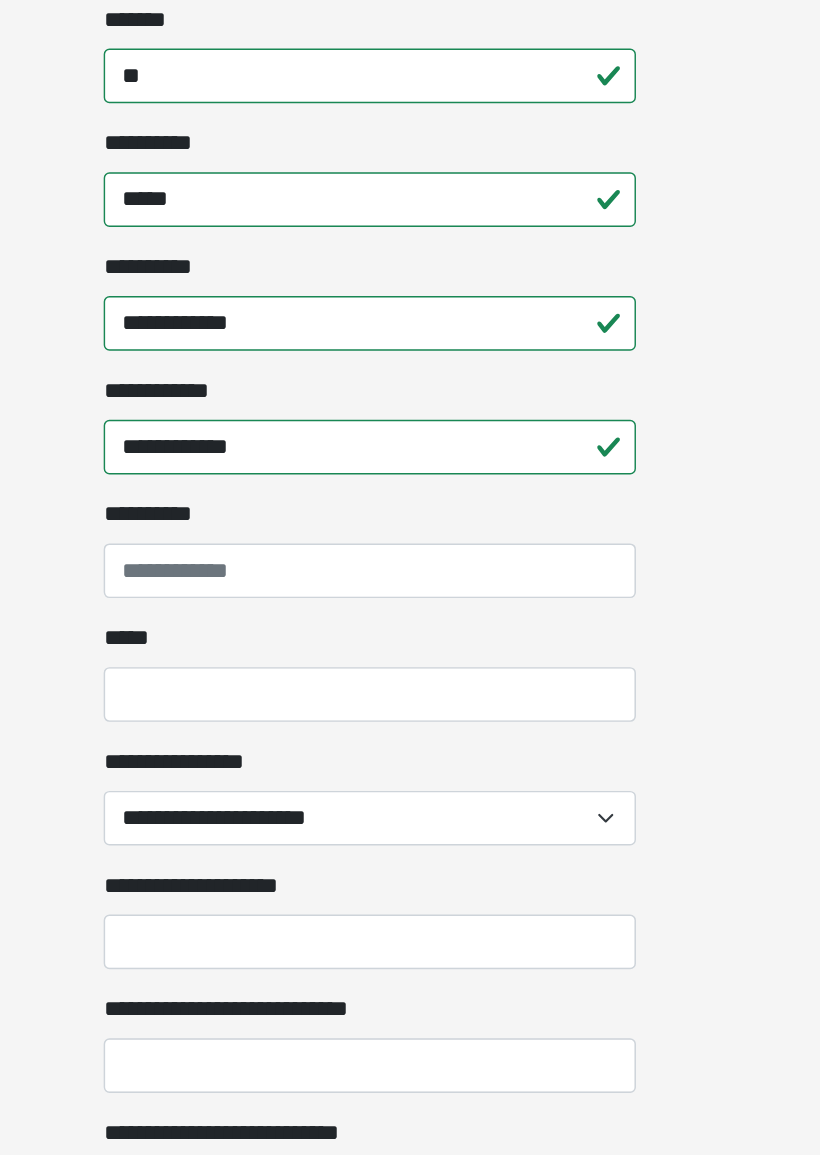 scroll, scrollTop: 1066, scrollLeft: 0, axis: vertical 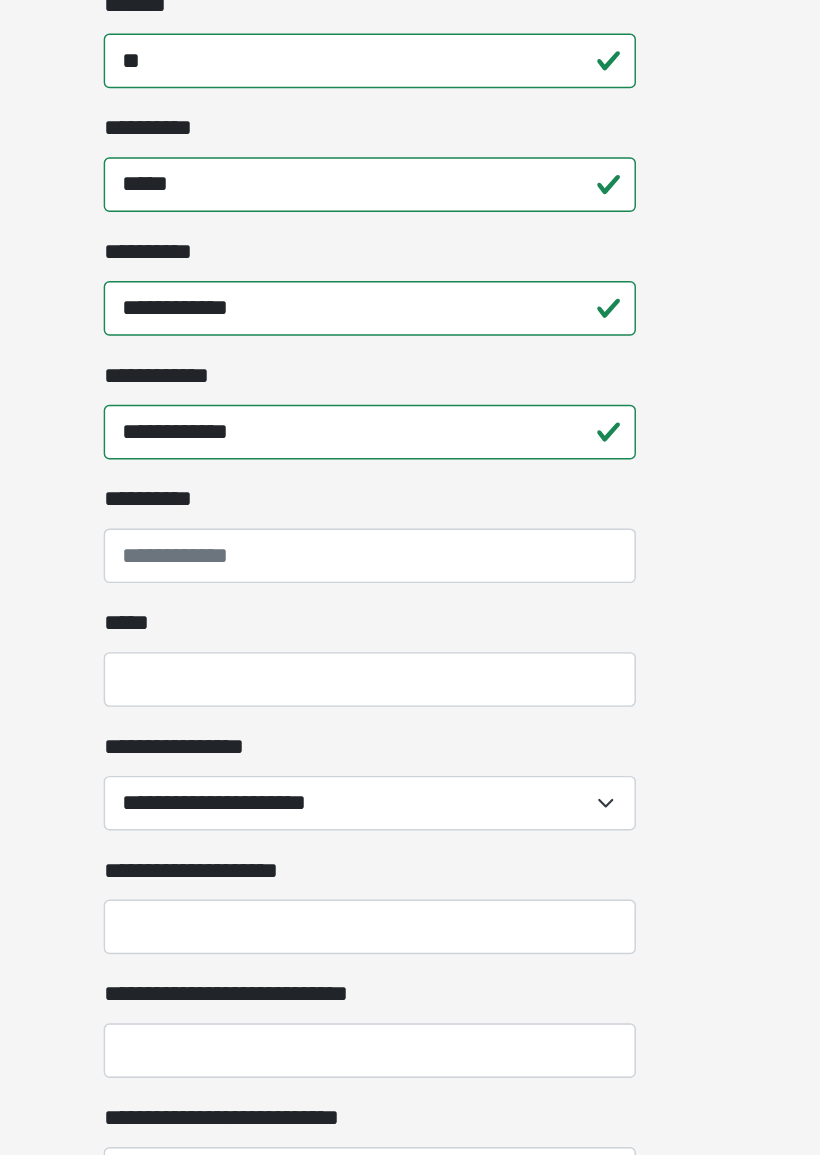 click on "*****" at bounding box center (410, 807) 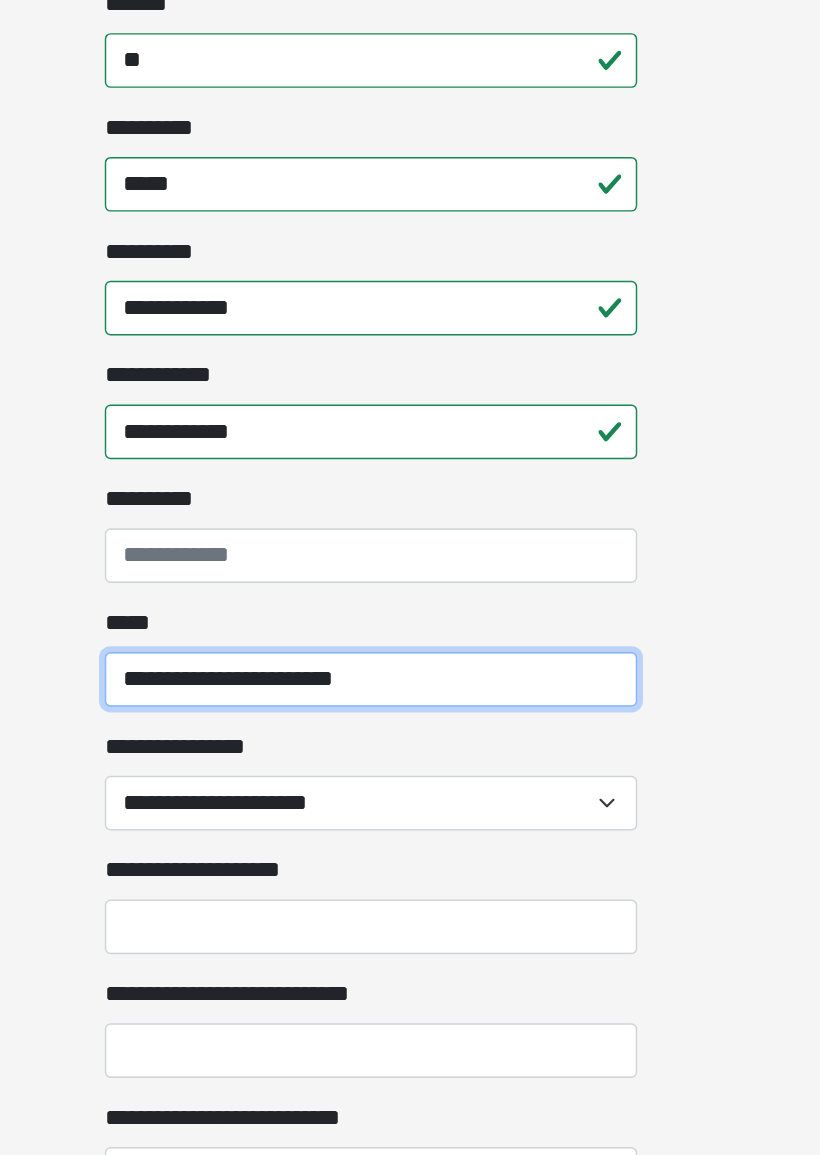 type on "**********" 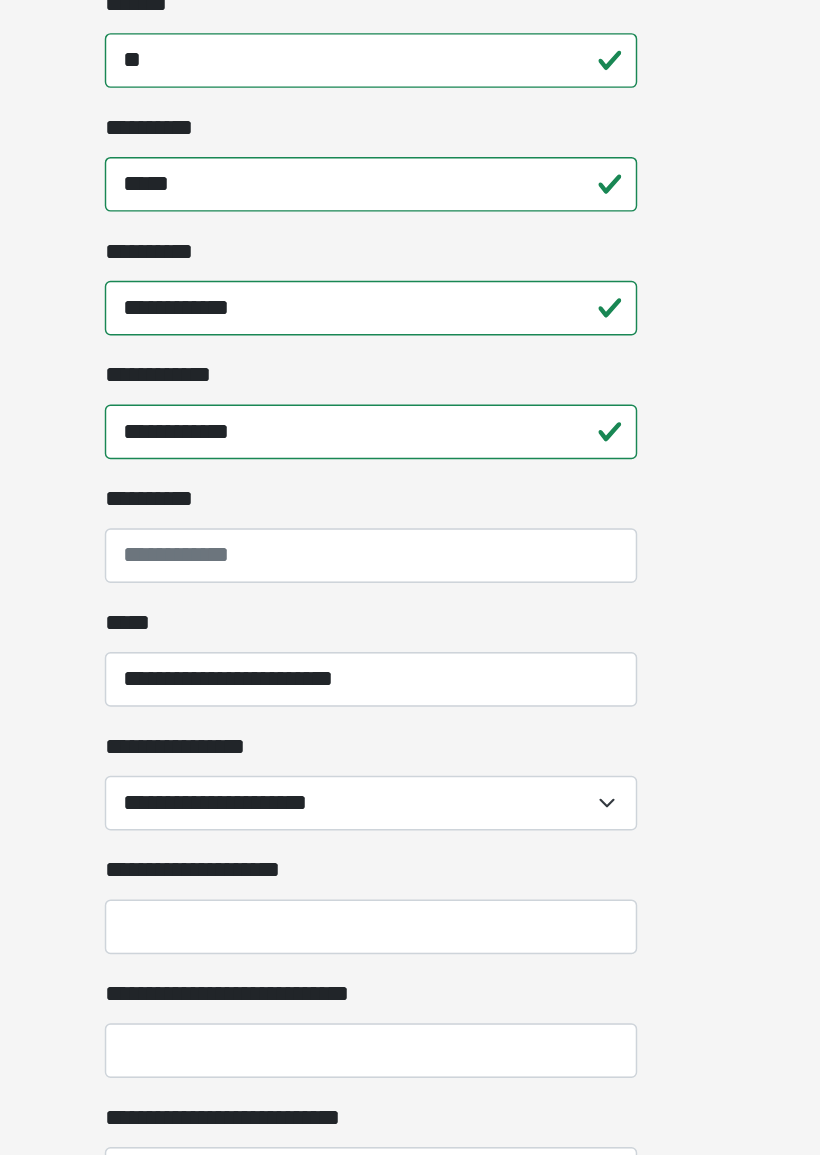 click on "**********" at bounding box center (410, -489) 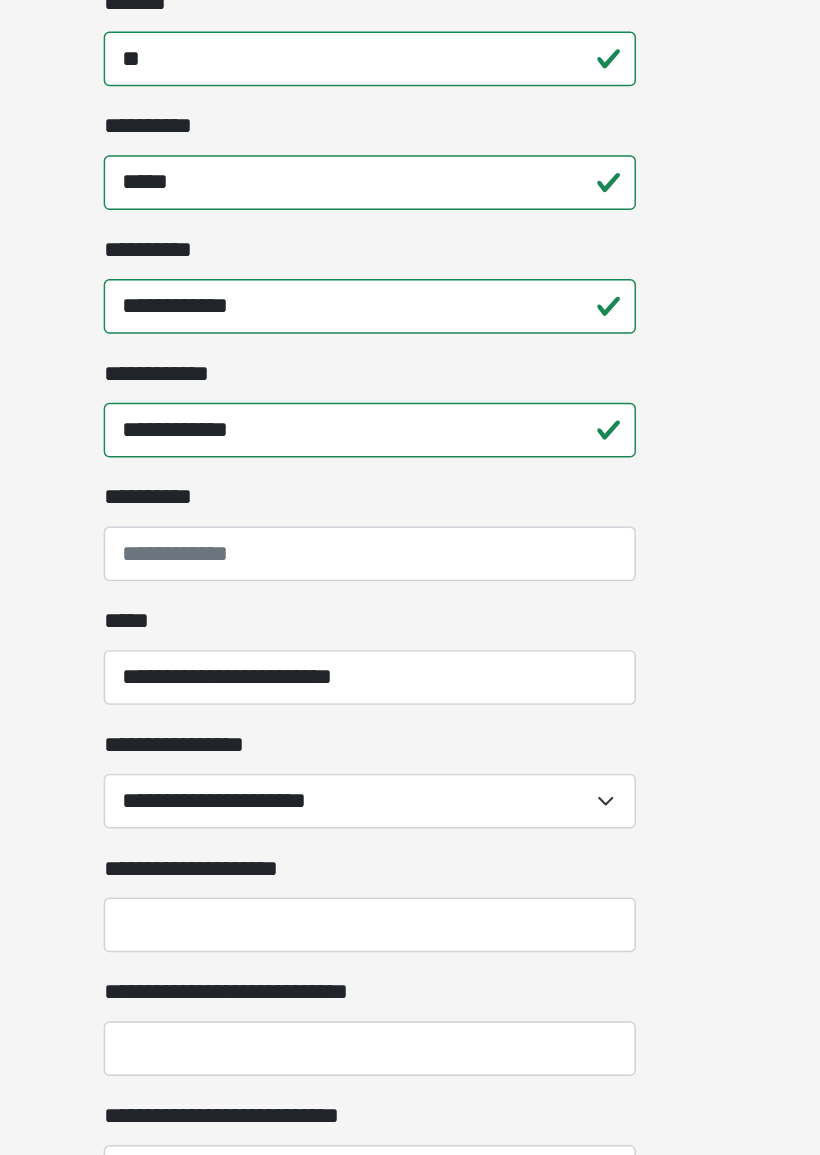 click on "**********" at bounding box center (410, 892) 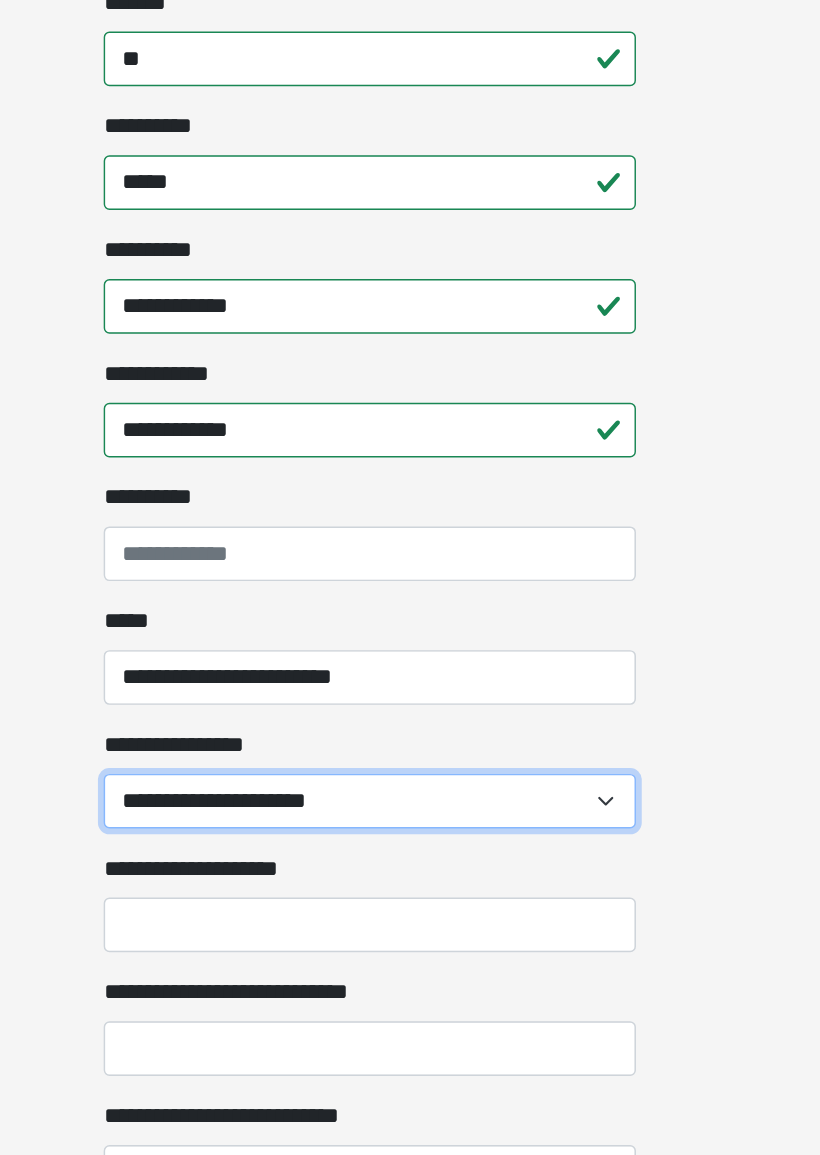 select on "*******" 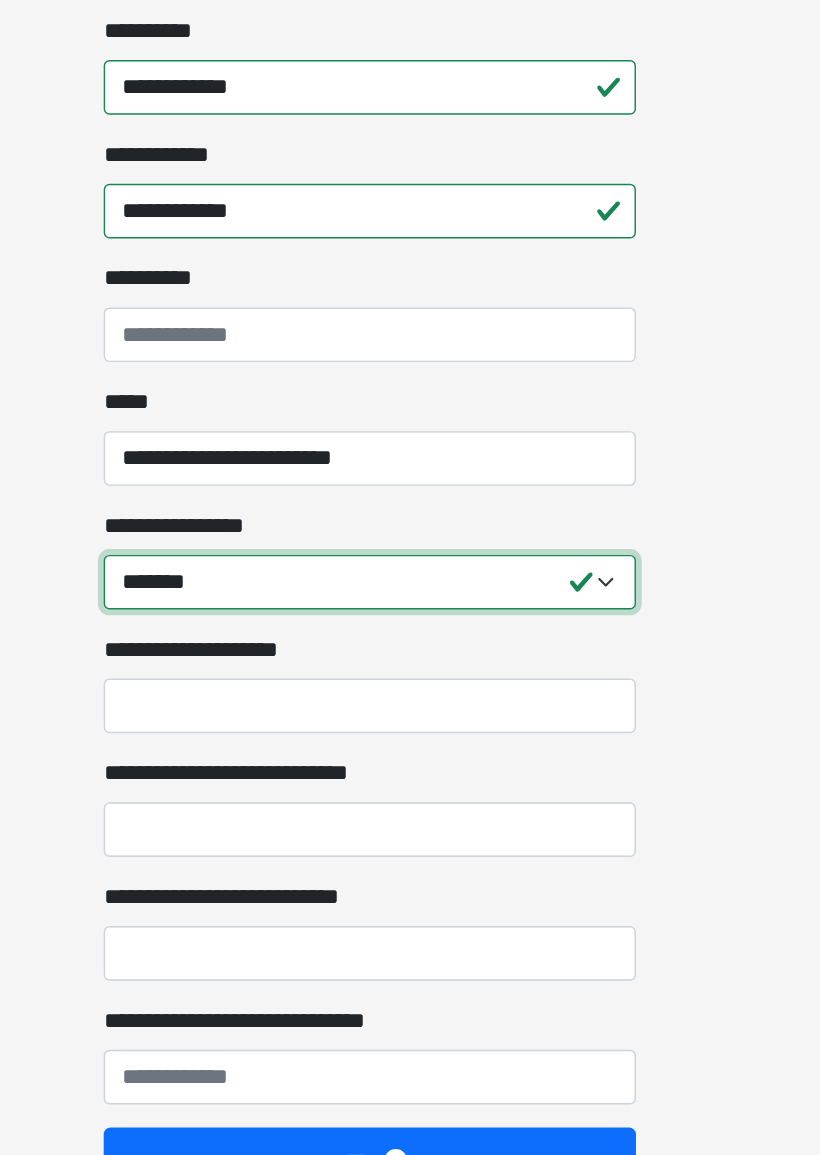 scroll, scrollTop: 1219, scrollLeft: 0, axis: vertical 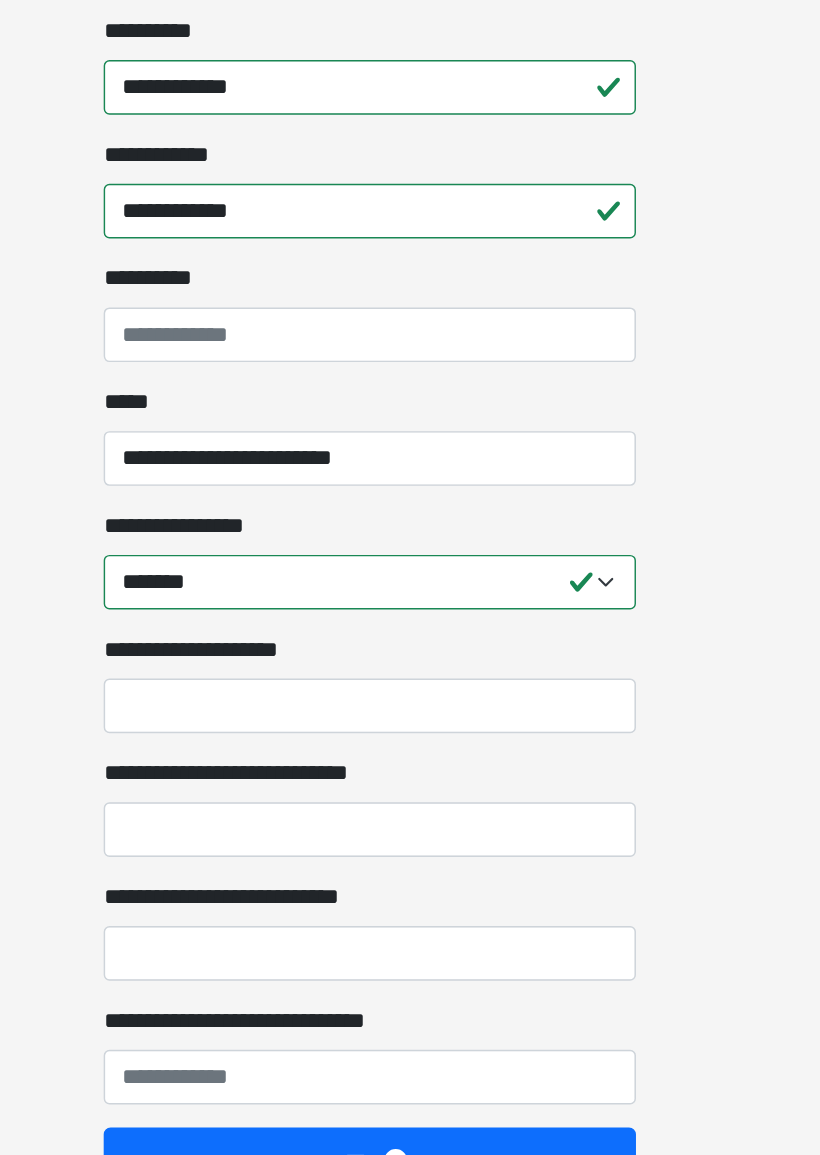 click on "**********" at bounding box center (410, 826) 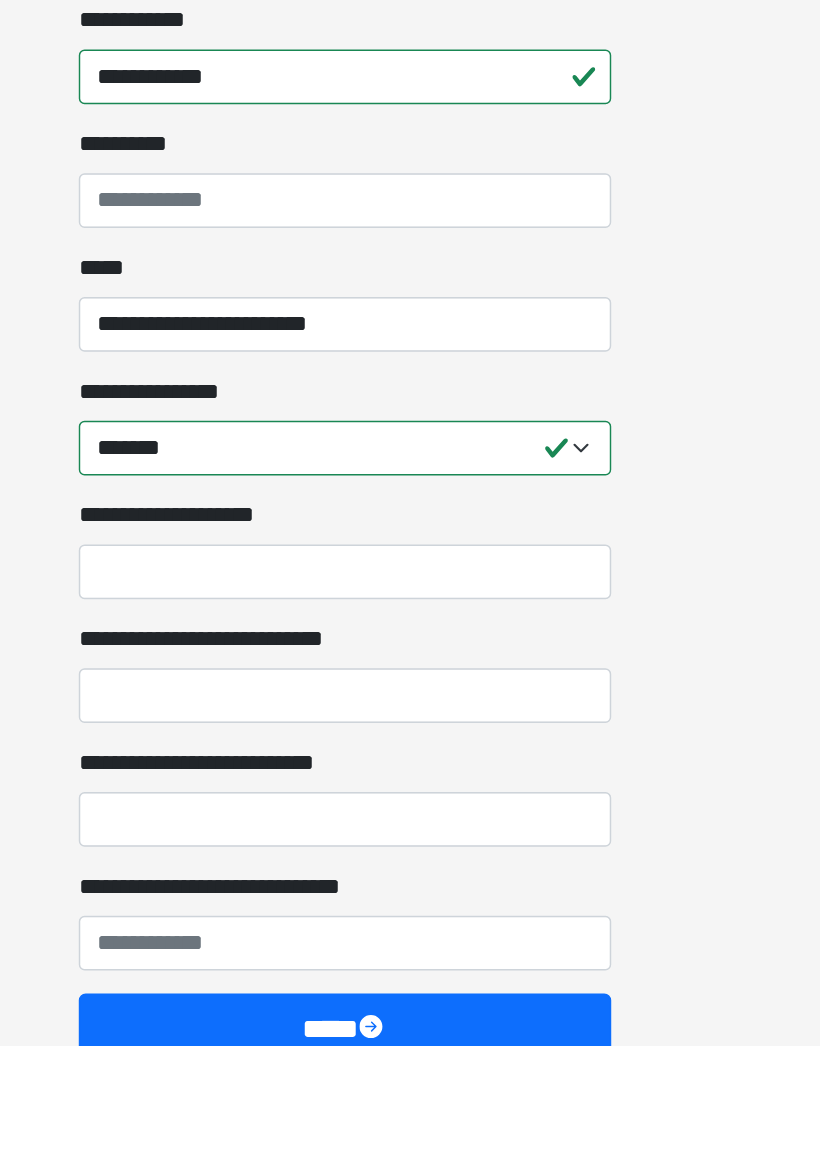 click on "**********" at bounding box center (410, 912) 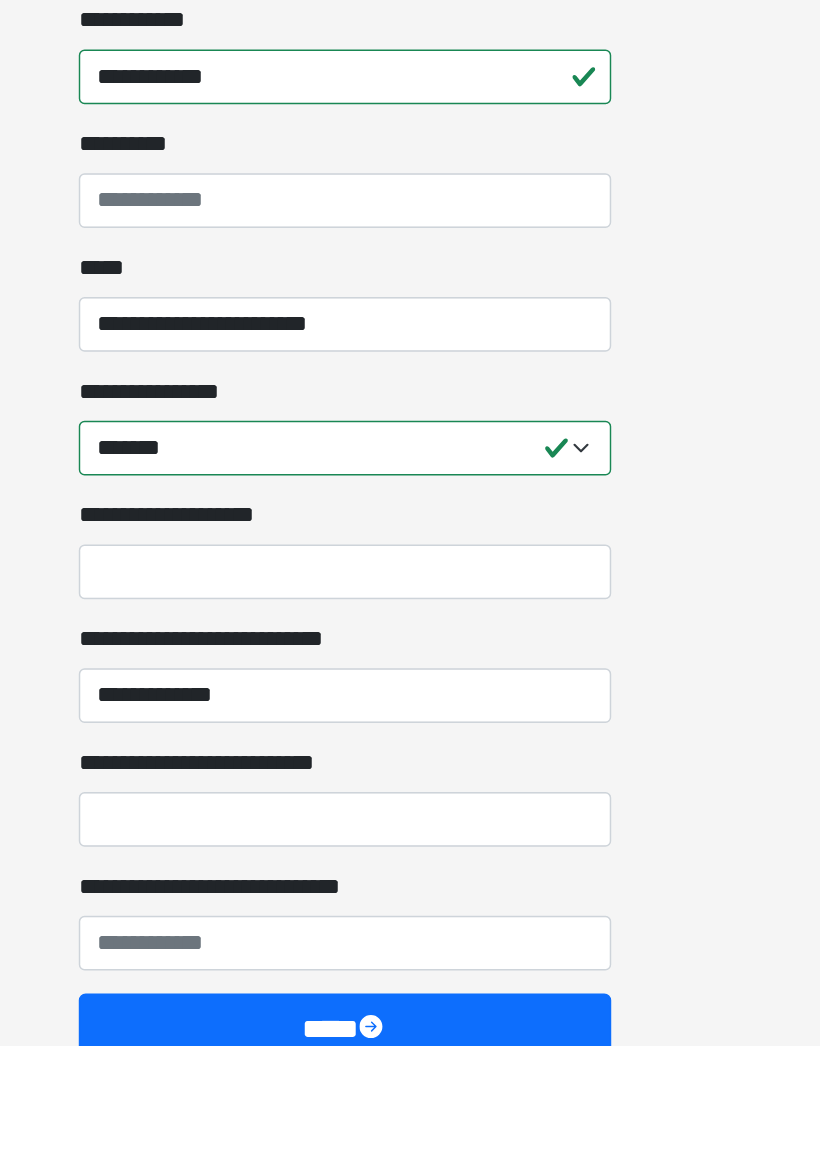 click on "**********" at bounding box center [410, -642] 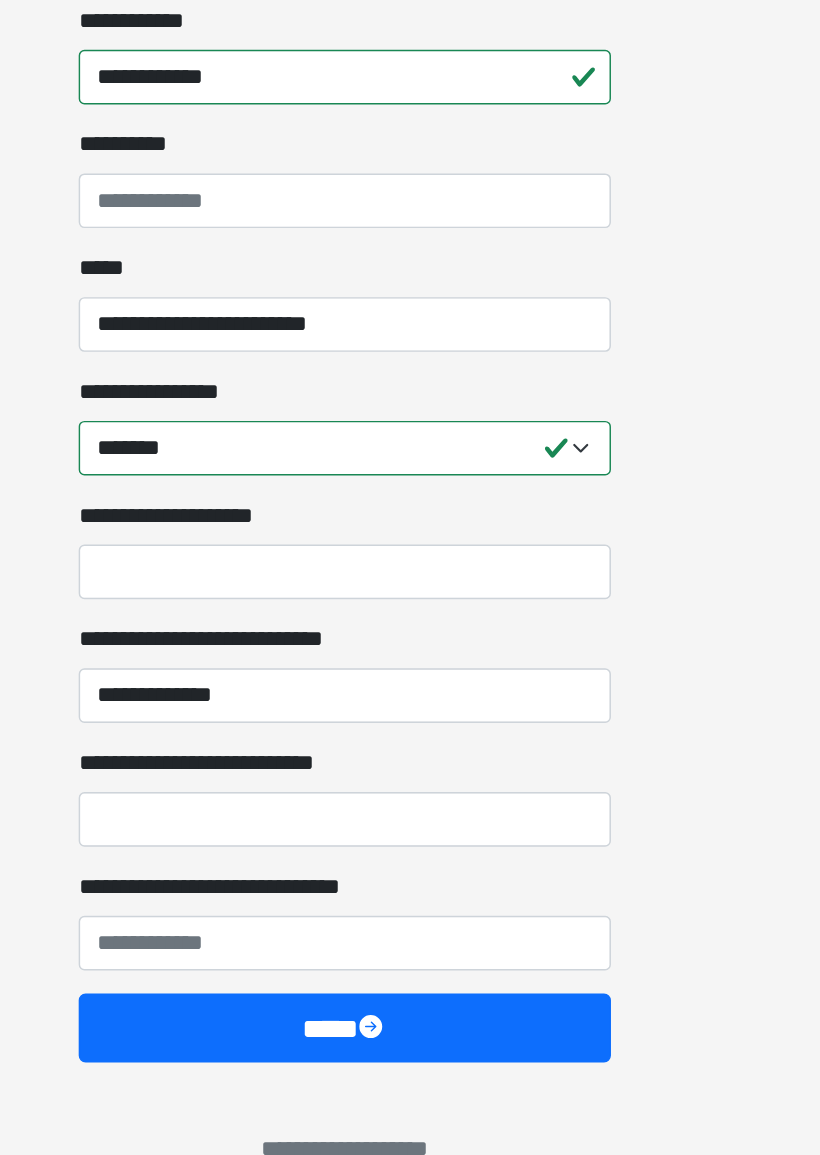 click on "**********" at bounding box center (410, 818) 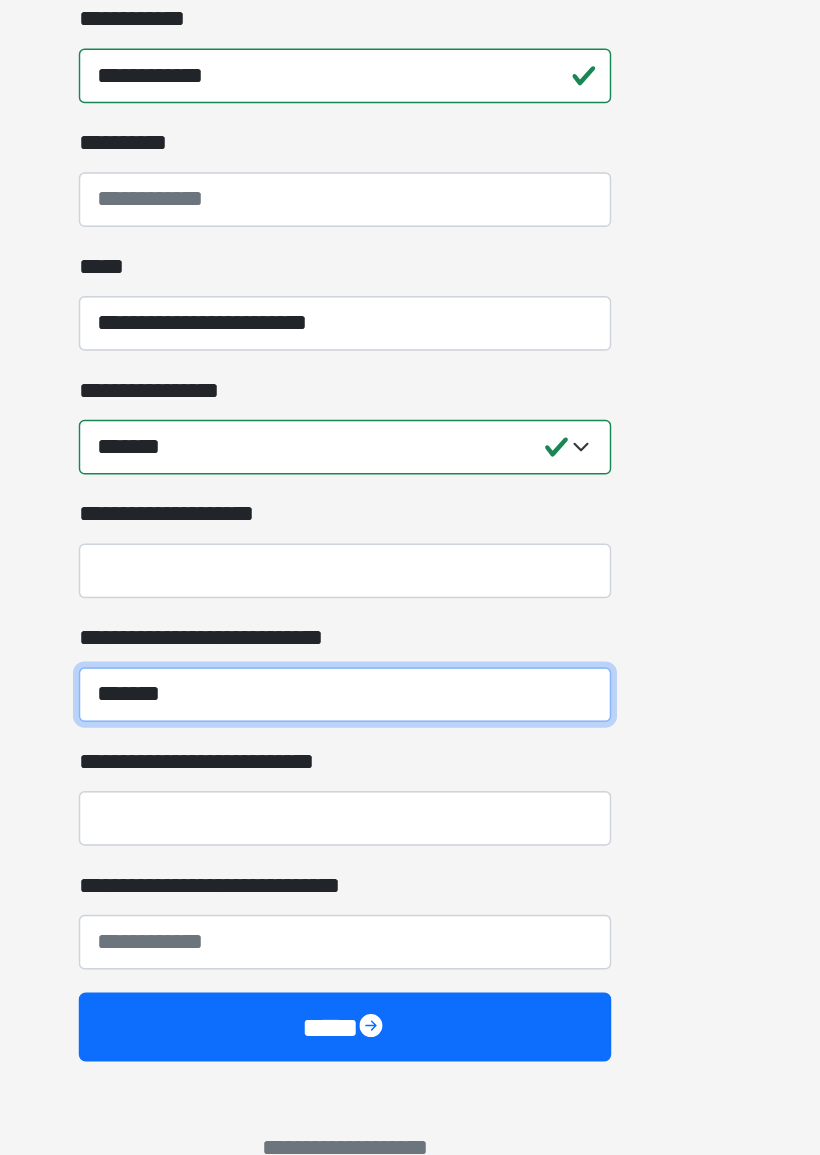 type on "*******" 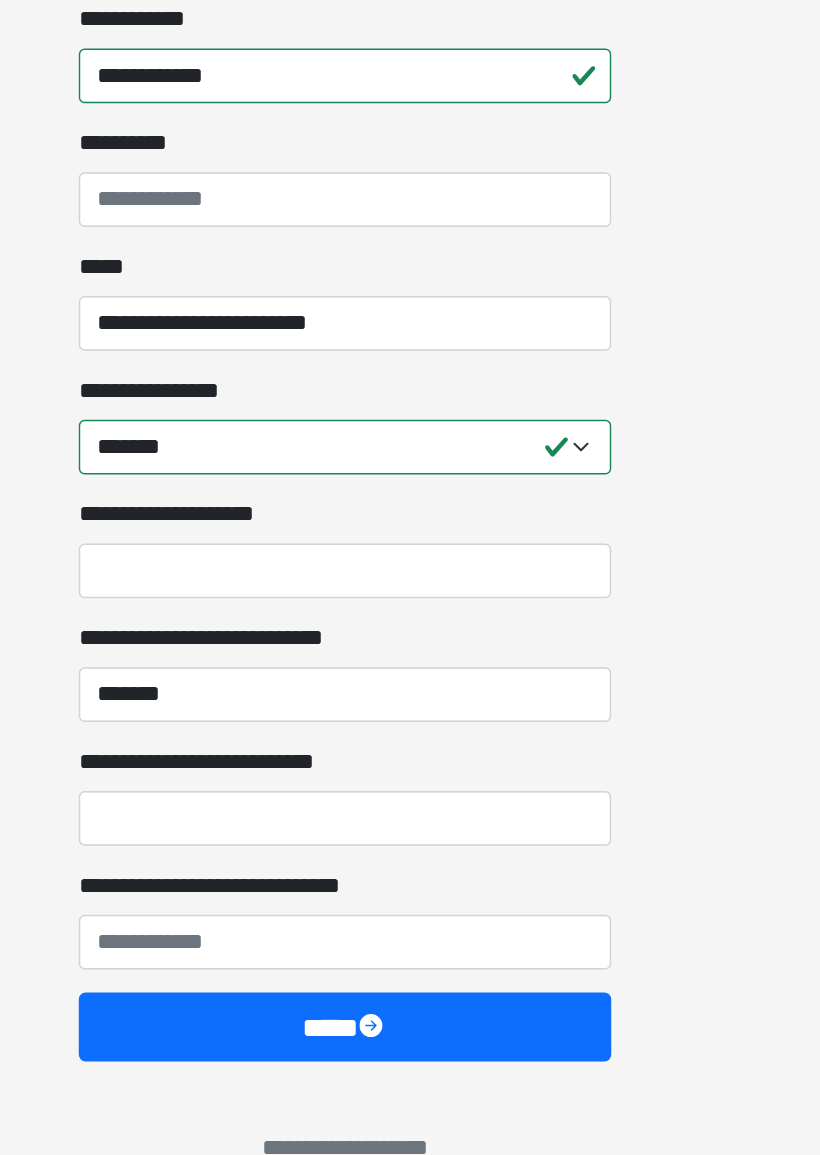 click on "**********" at bounding box center [337, 865] 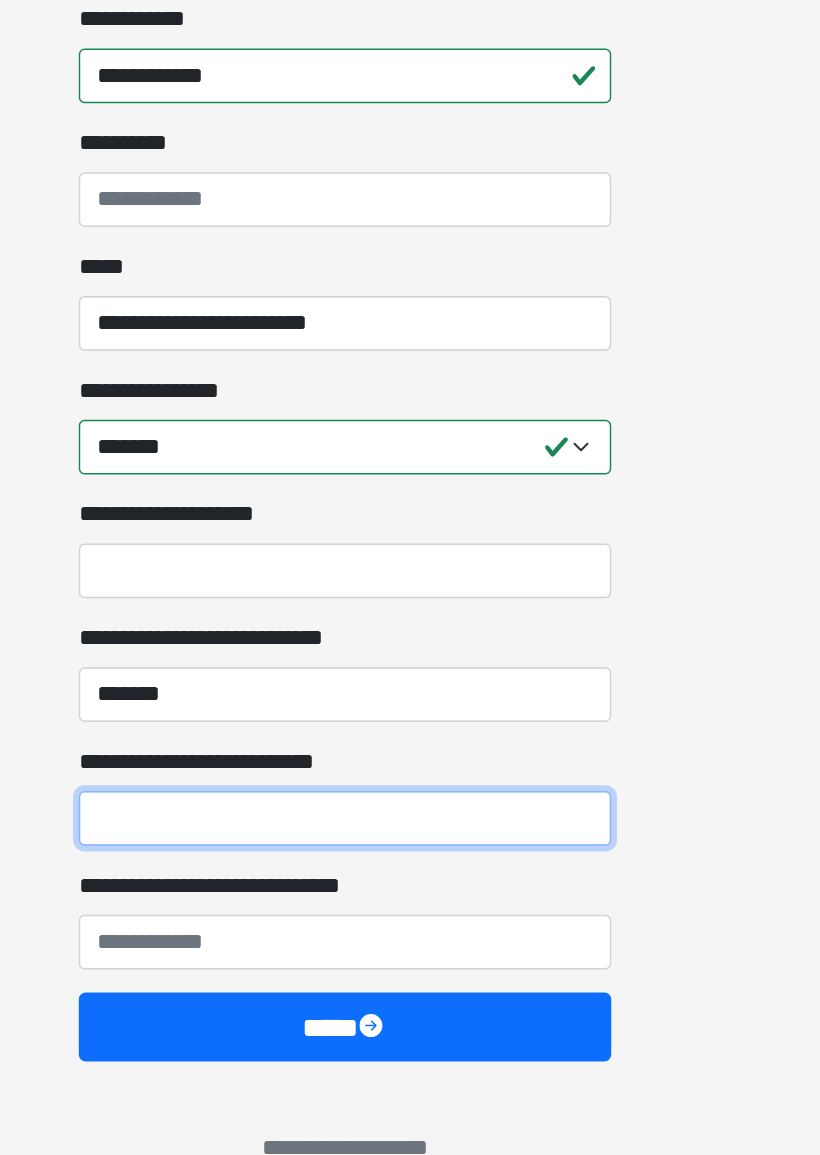 scroll, scrollTop: 1333, scrollLeft: 0, axis: vertical 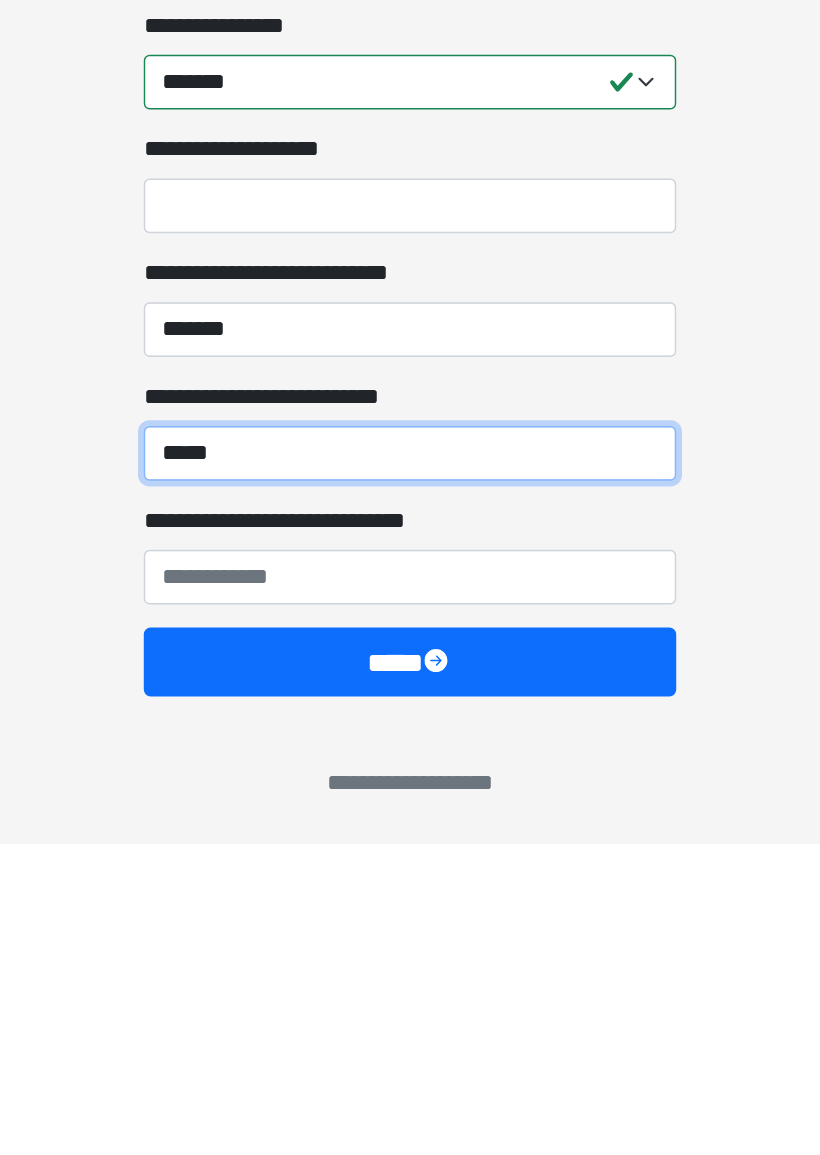 type on "*****" 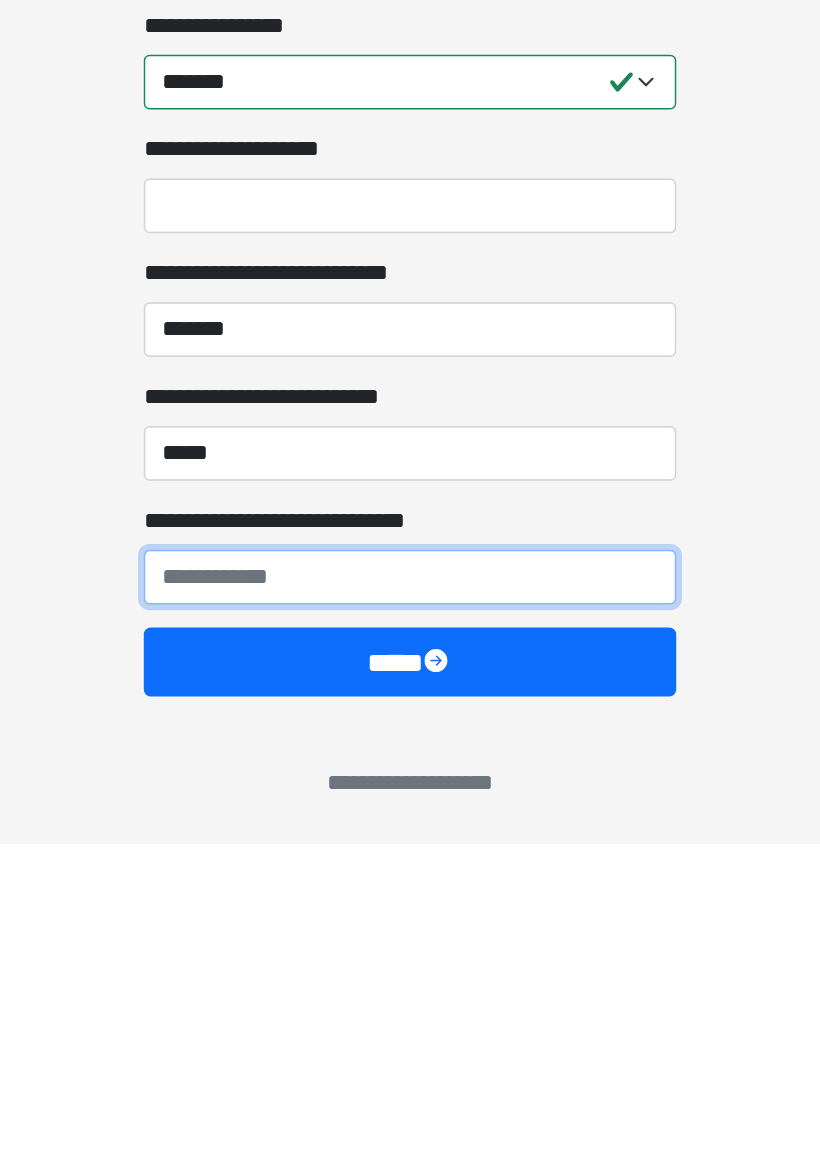 click on "**********" at bounding box center (410, 970) 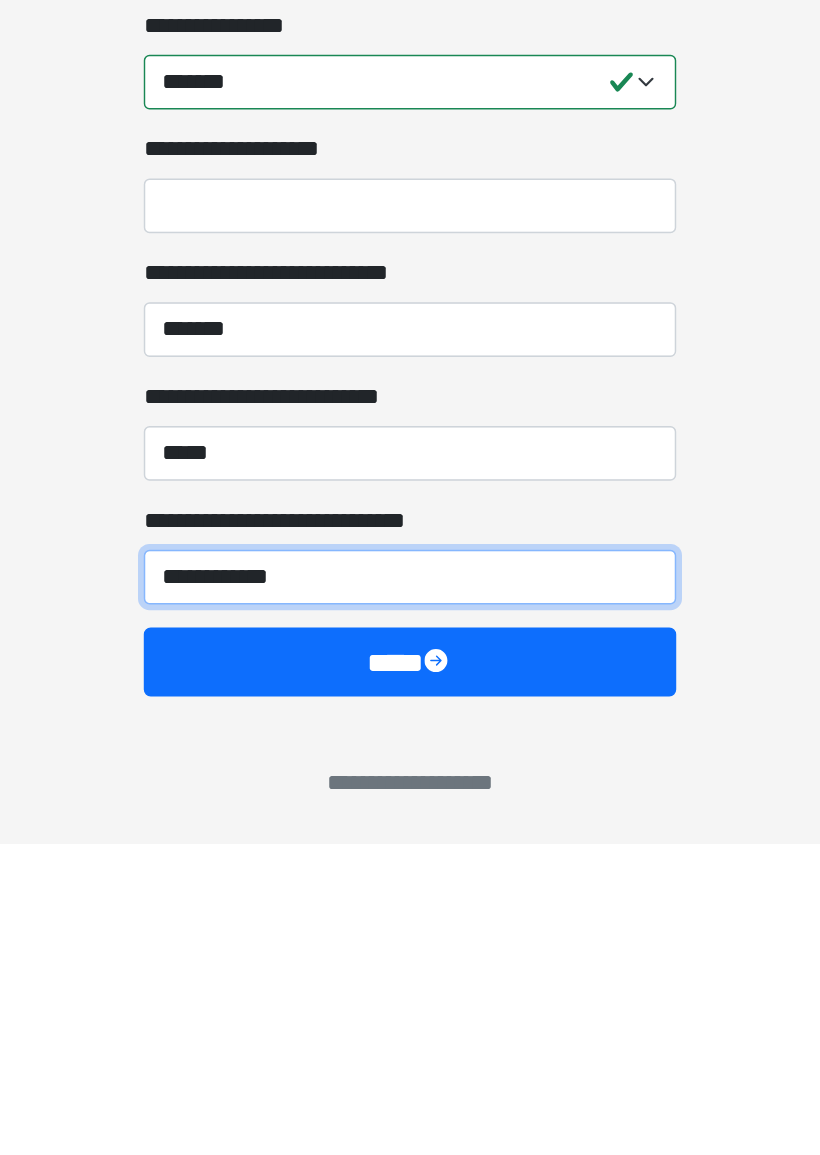 type on "**********" 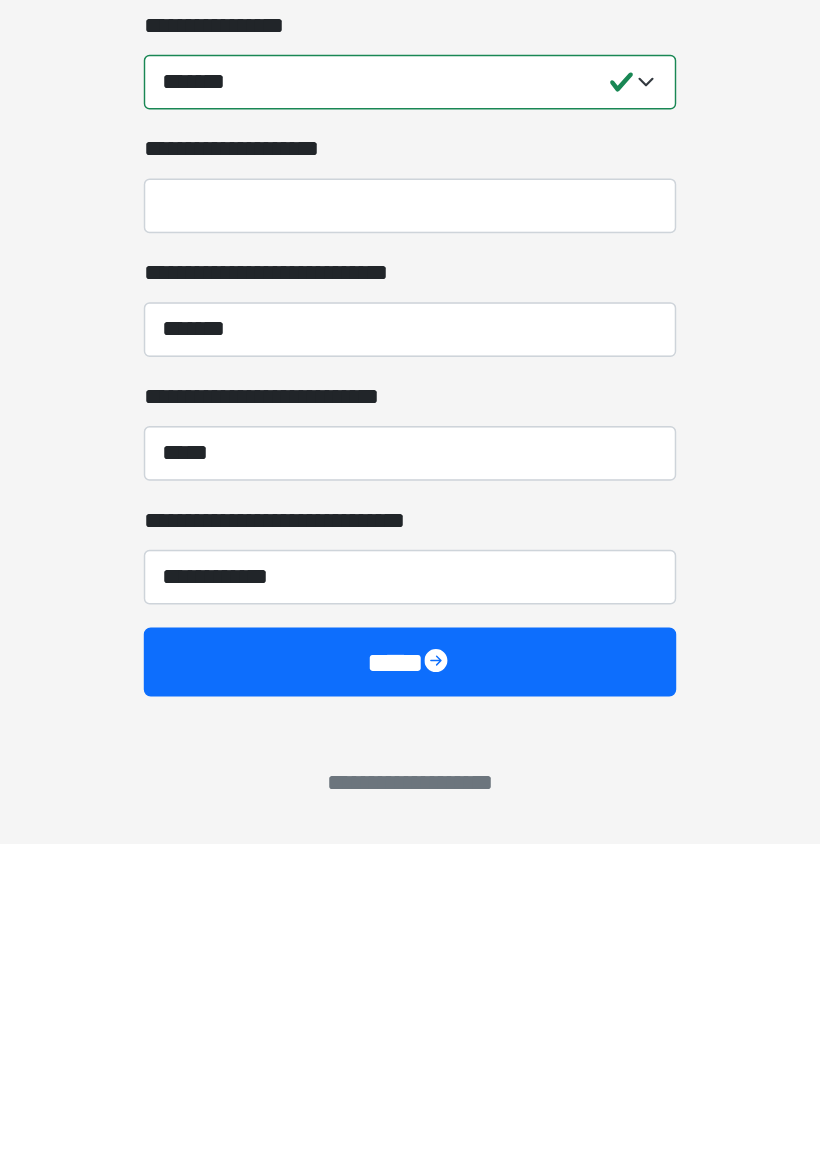 click on "**********" at bounding box center [410, -756] 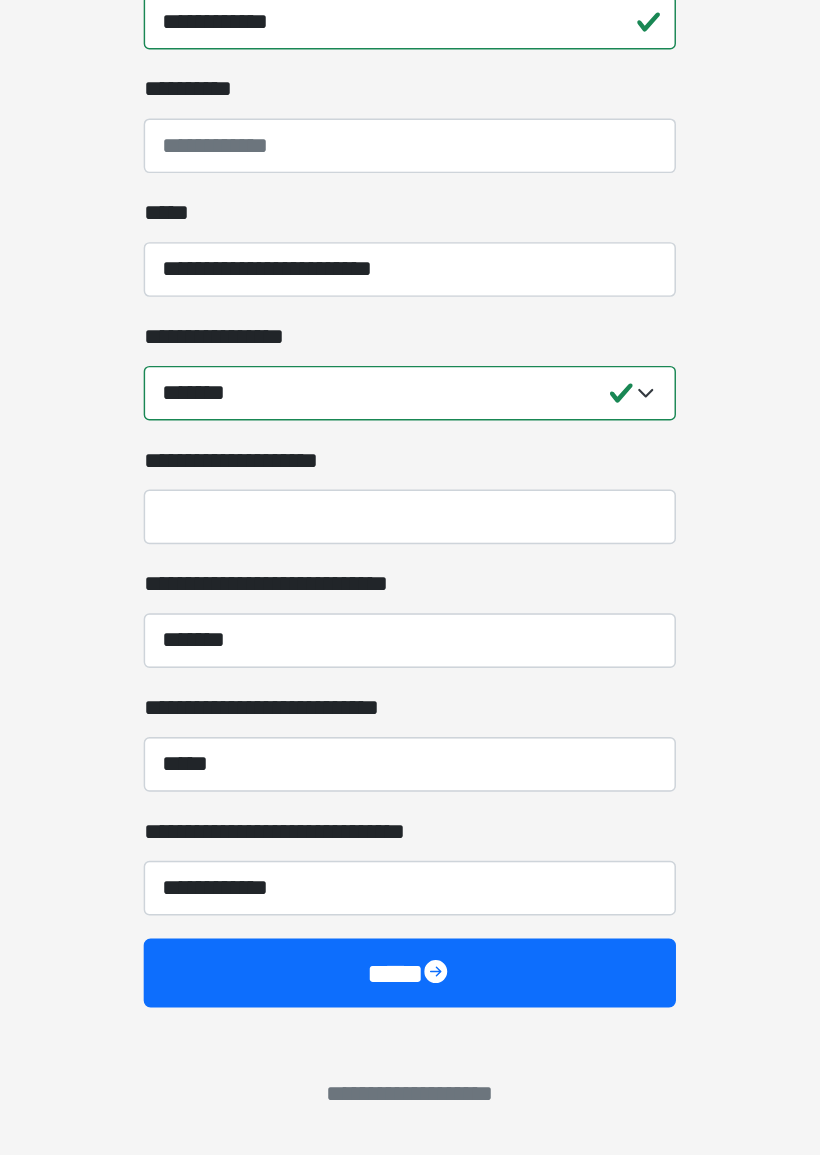 click on "****" at bounding box center [410, 1028] 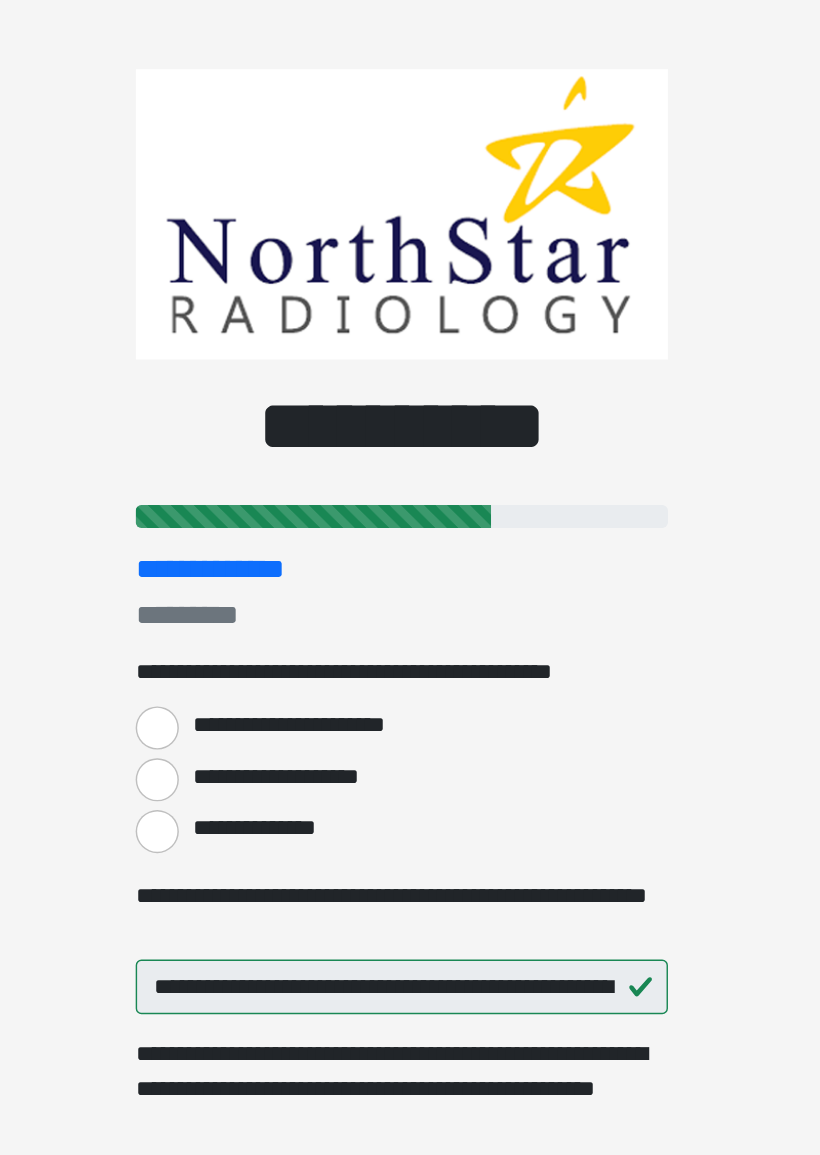 scroll, scrollTop: 0, scrollLeft: 0, axis: both 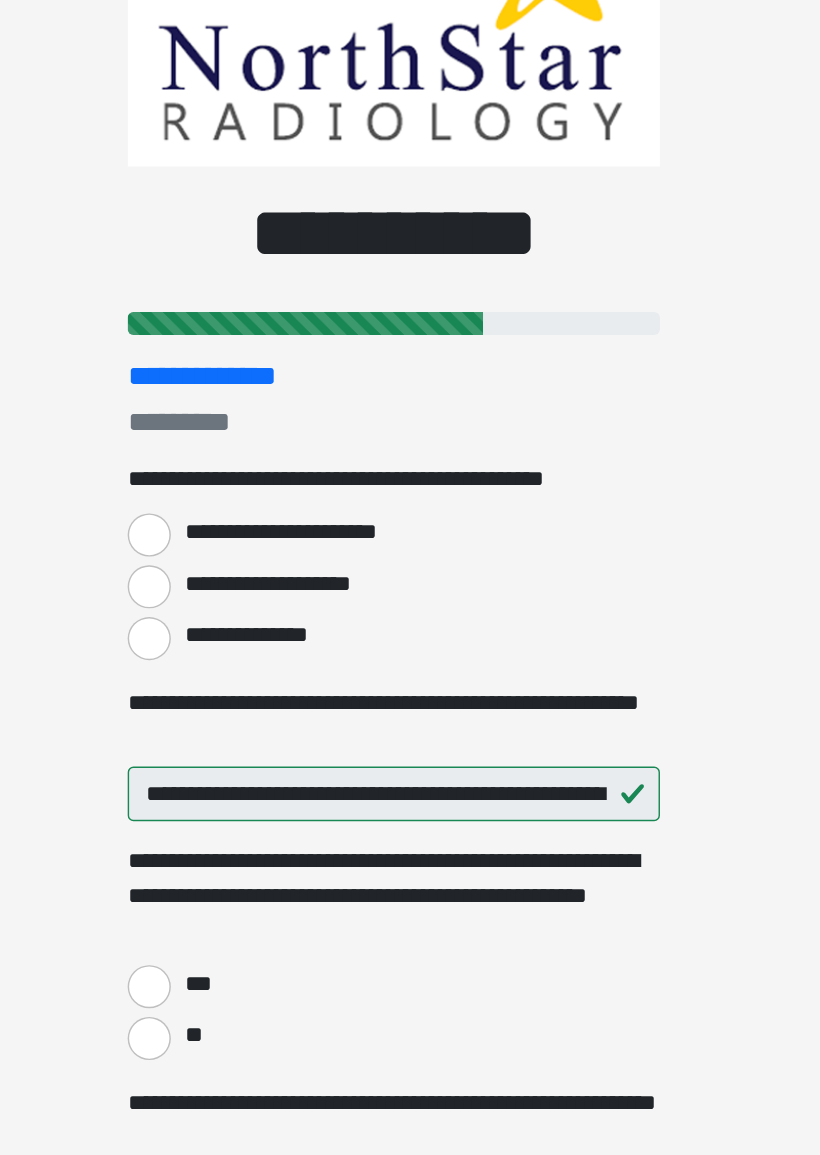 click on "**********" at bounding box center (240, 585) 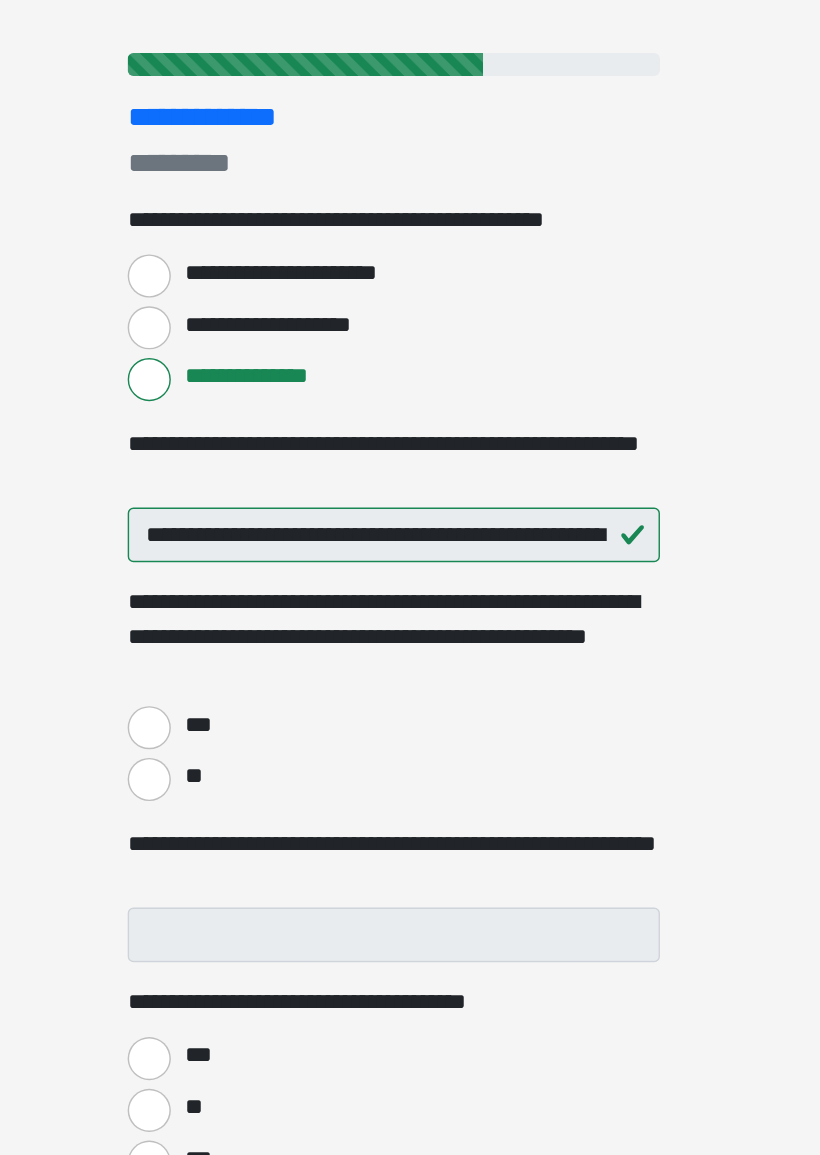 click on "**" at bounding box center (240, 863) 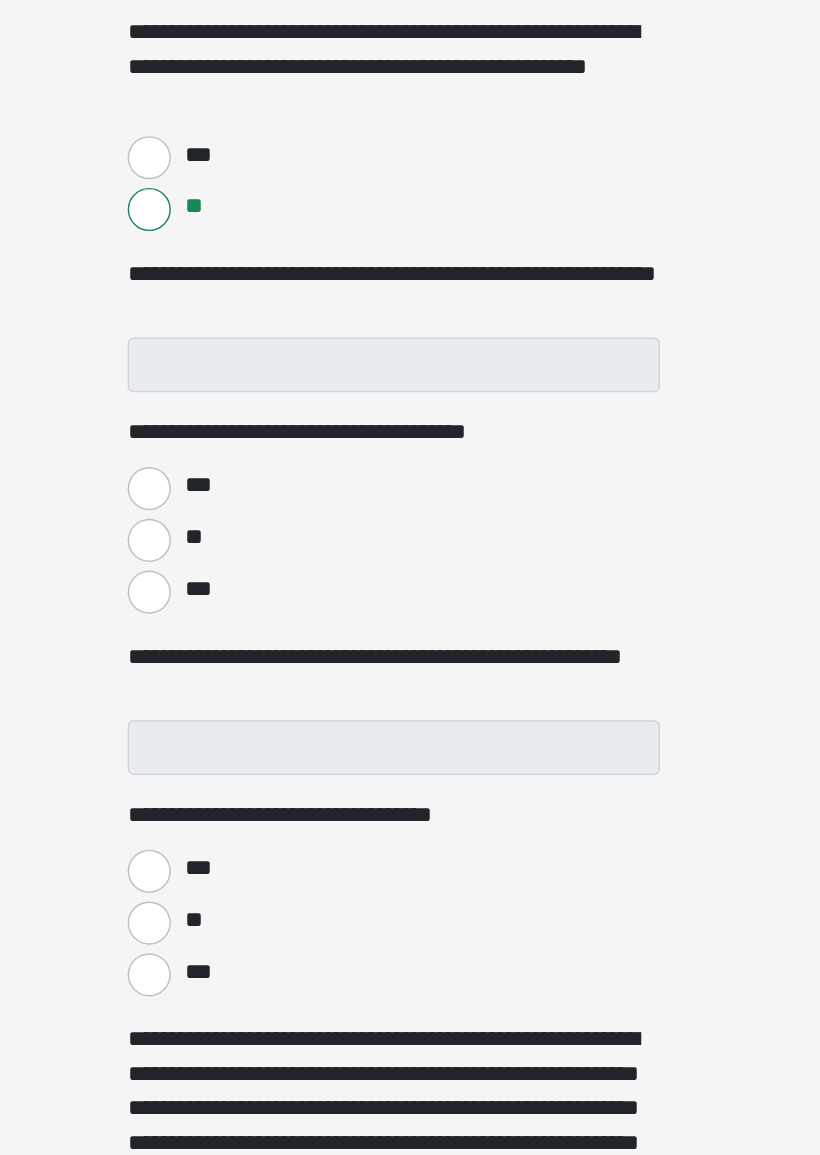 scroll, scrollTop: 383, scrollLeft: 0, axis: vertical 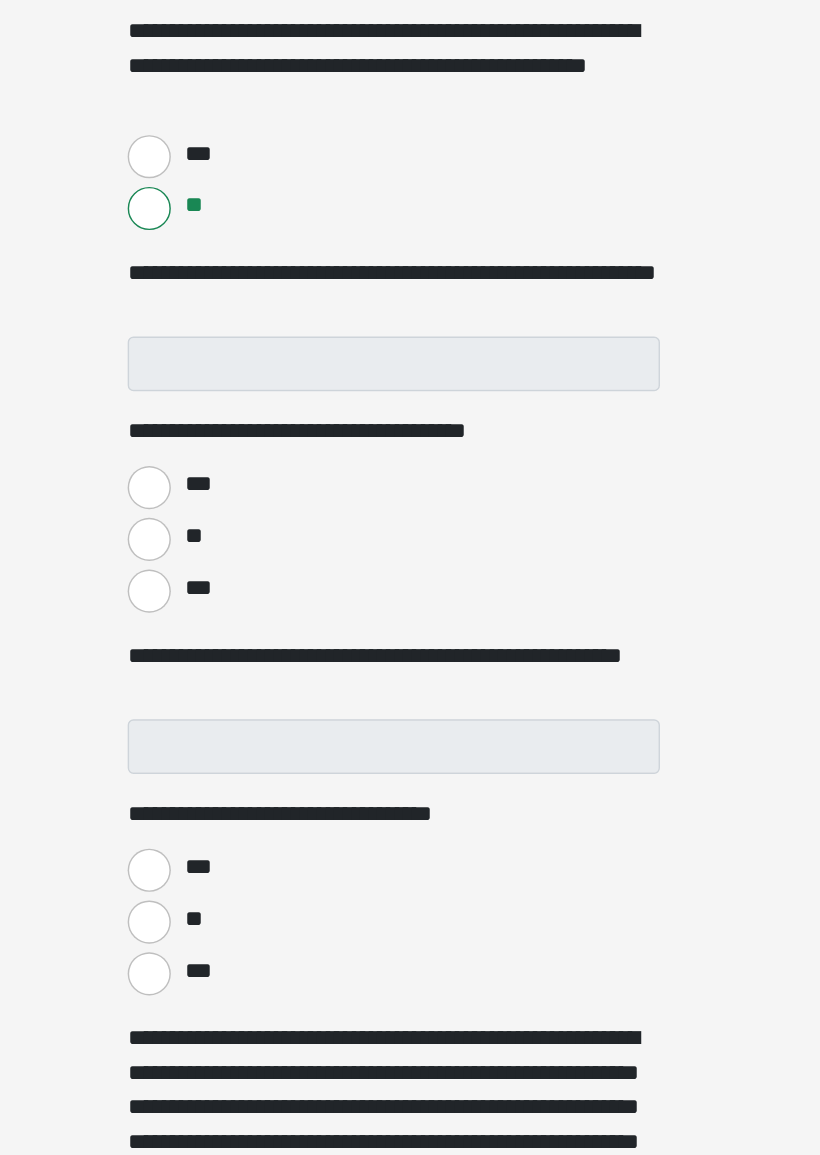 click on "***" at bounding box center (240, 746) 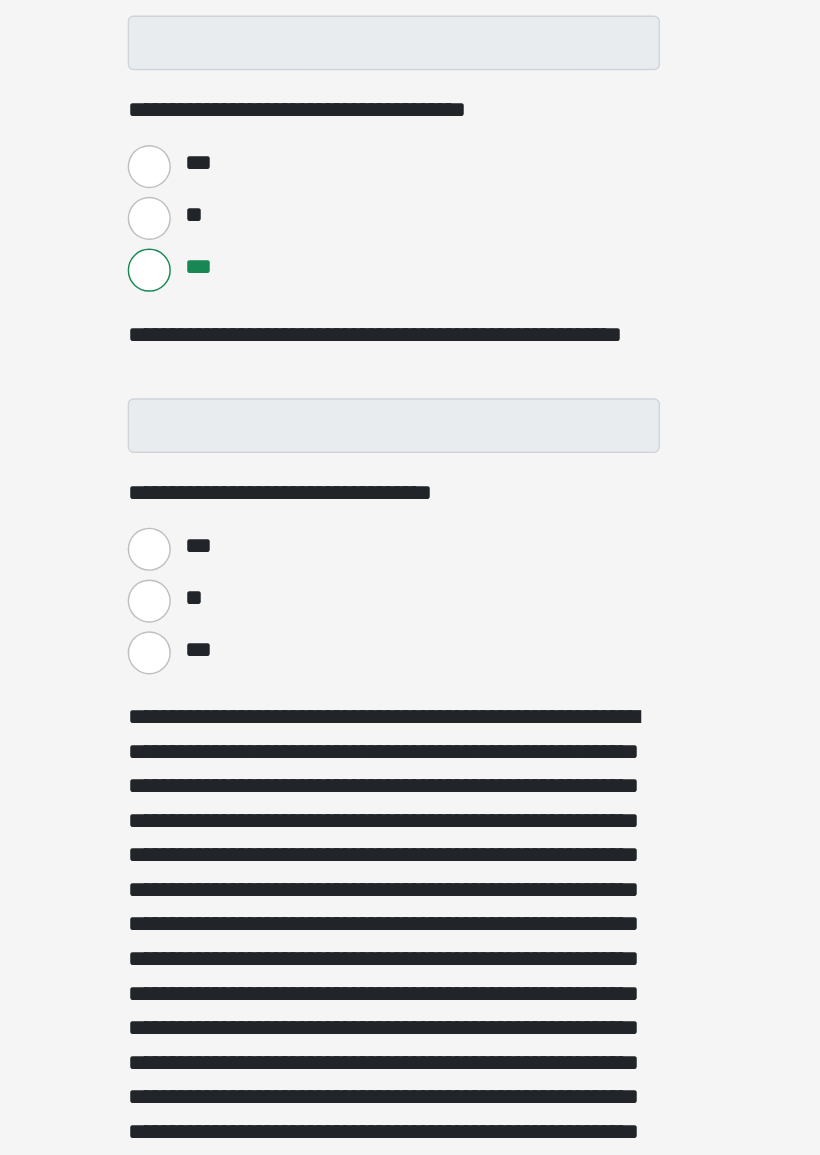 click on "***" at bounding box center (240, 789) 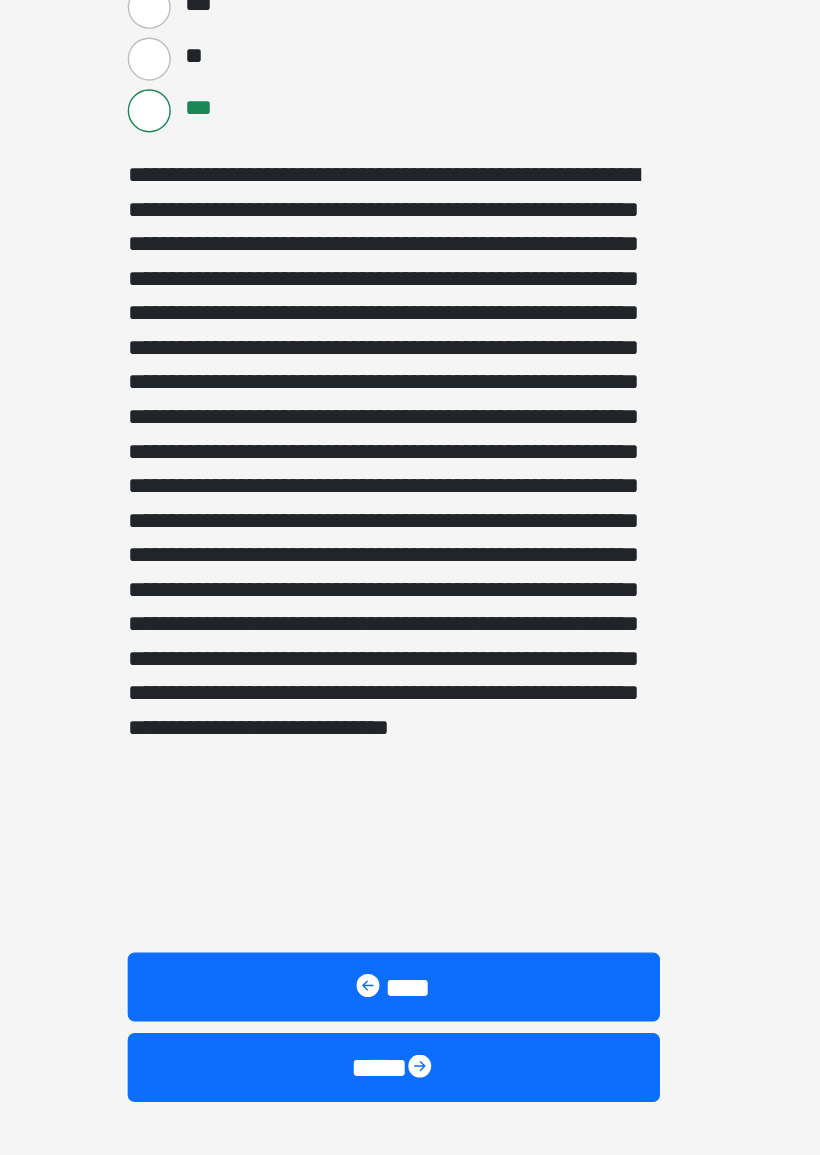 scroll, scrollTop: 1030, scrollLeft: 0, axis: vertical 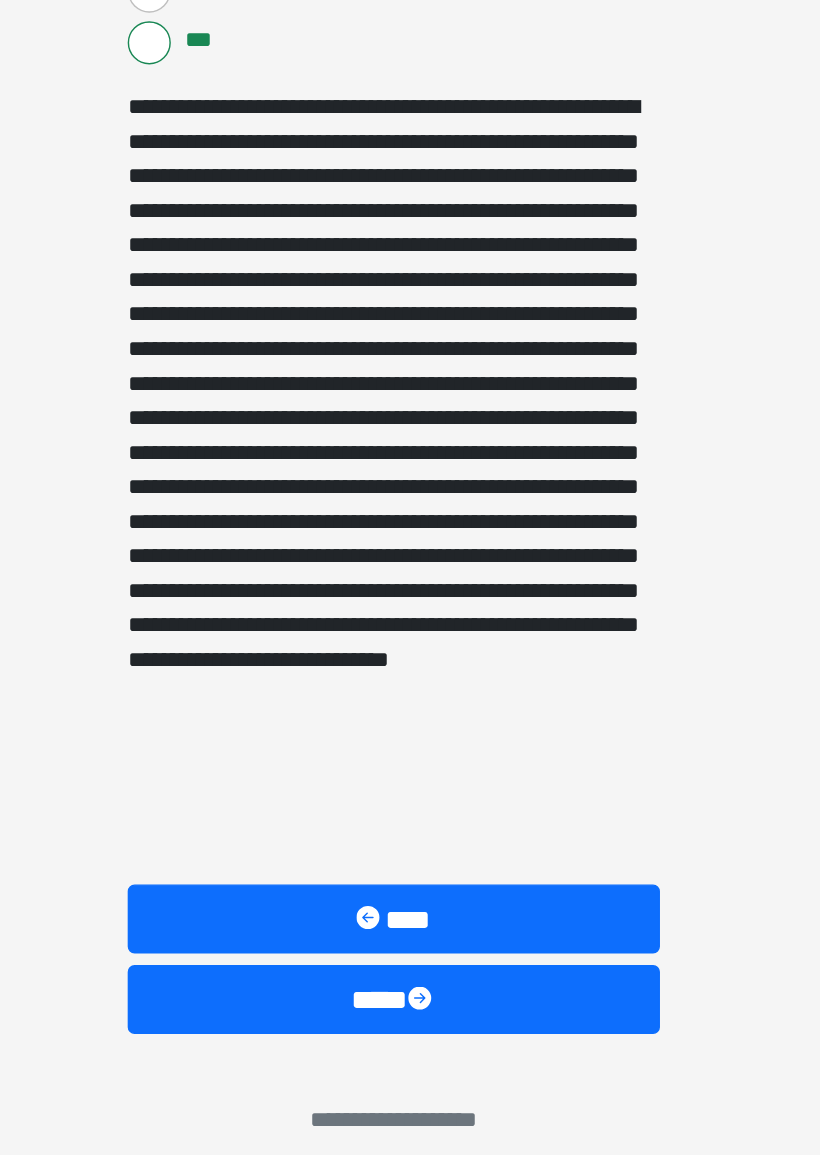 click on "****" at bounding box center [410, 1030] 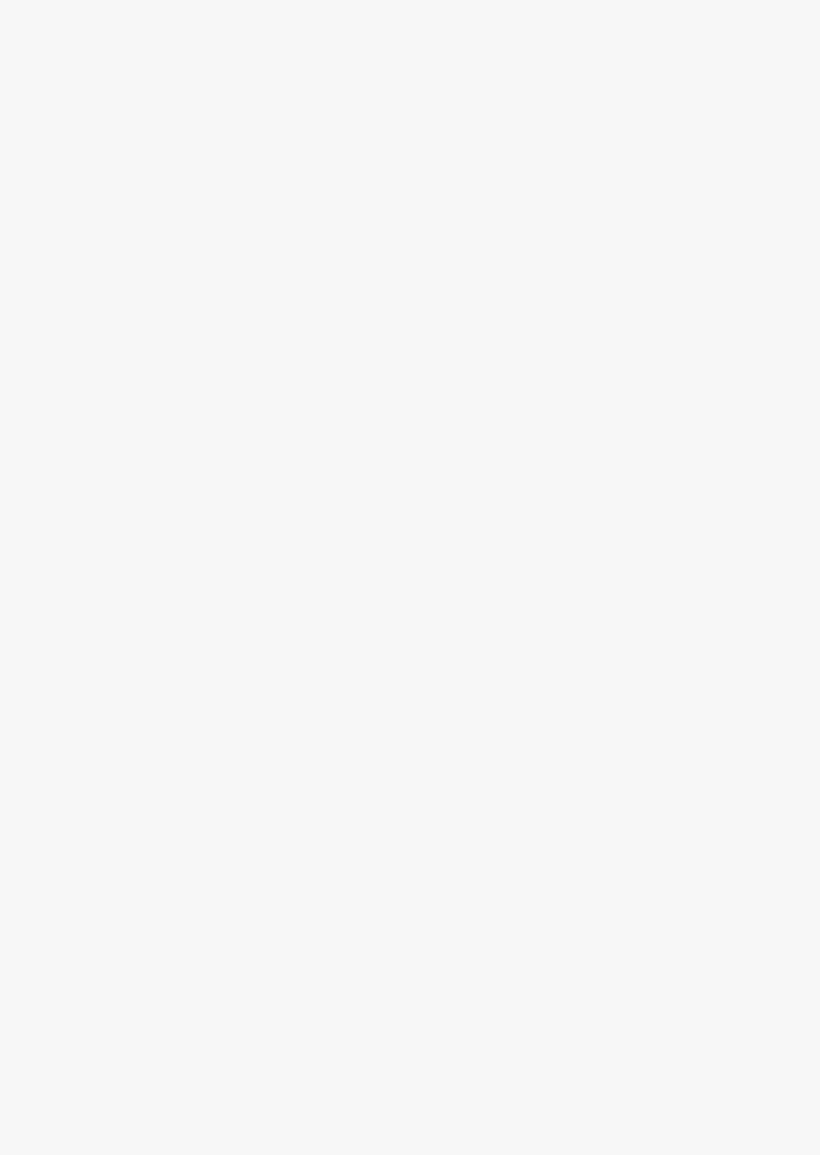 scroll, scrollTop: 0, scrollLeft: 0, axis: both 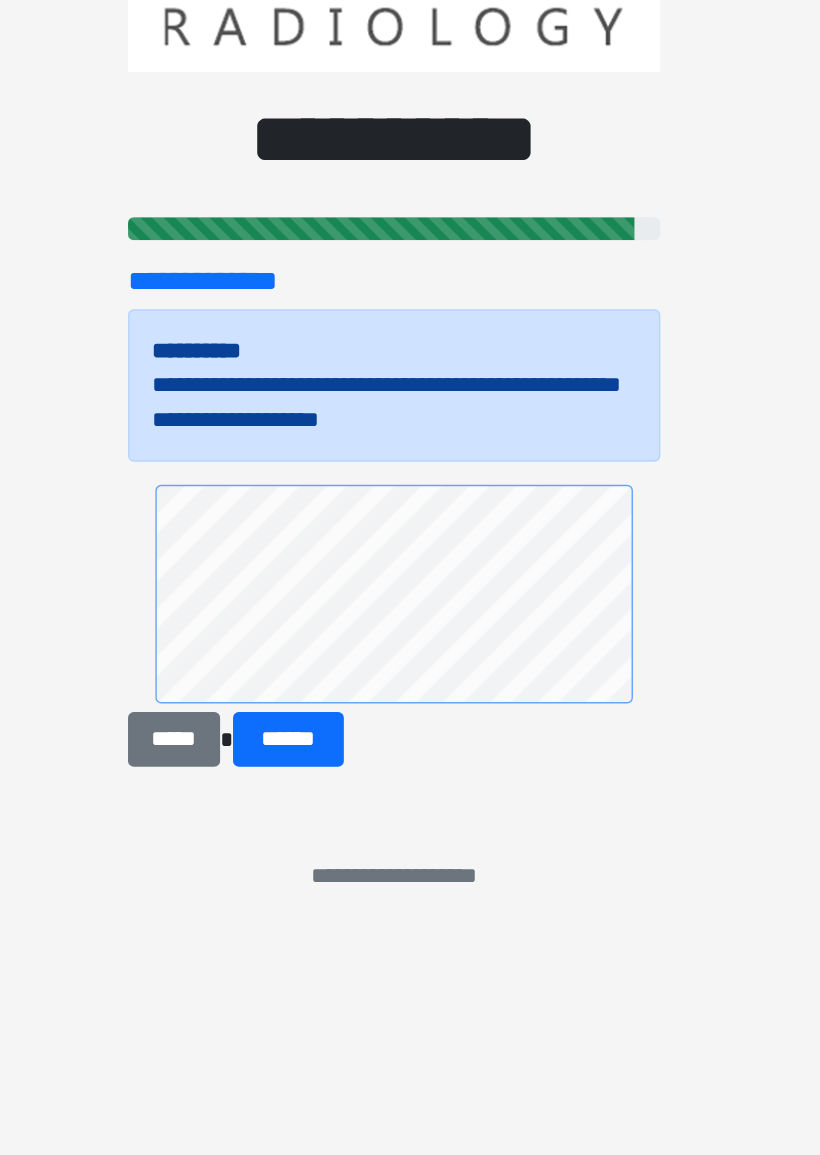 click on "******" at bounding box center (336, 849) 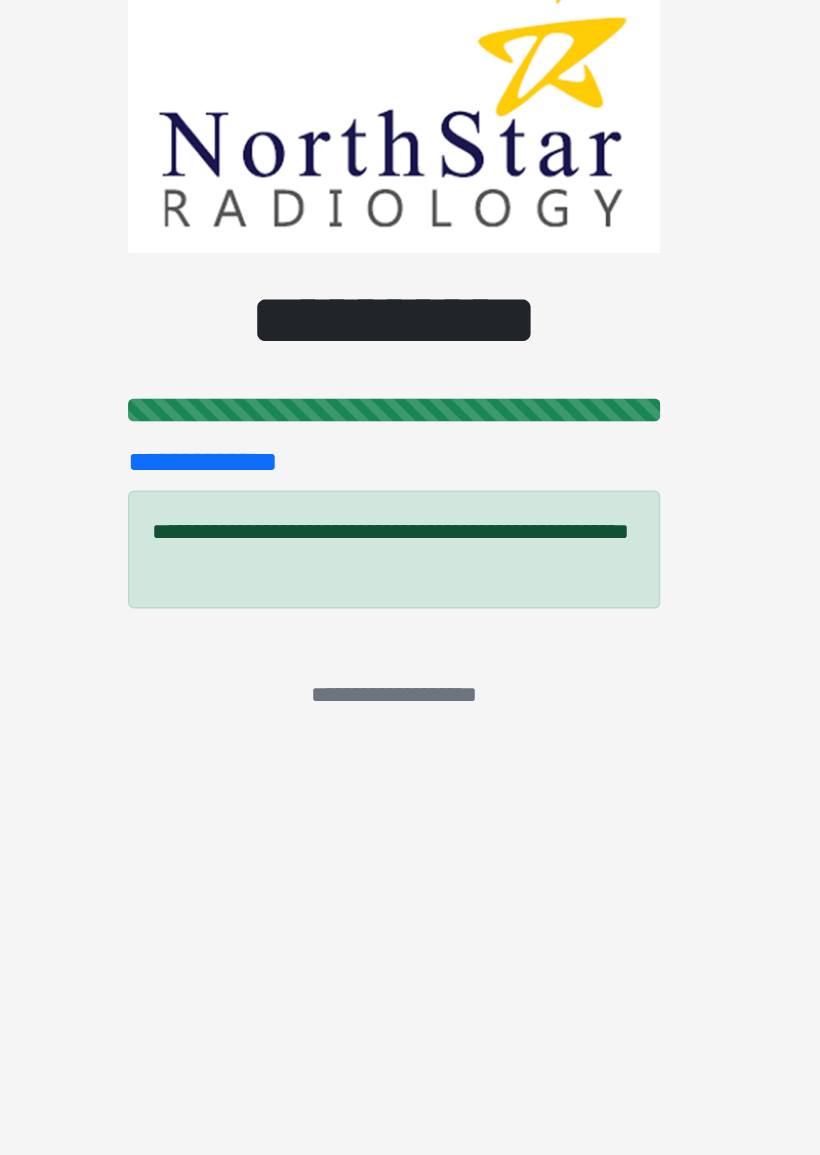 click at bounding box center (410, 410) 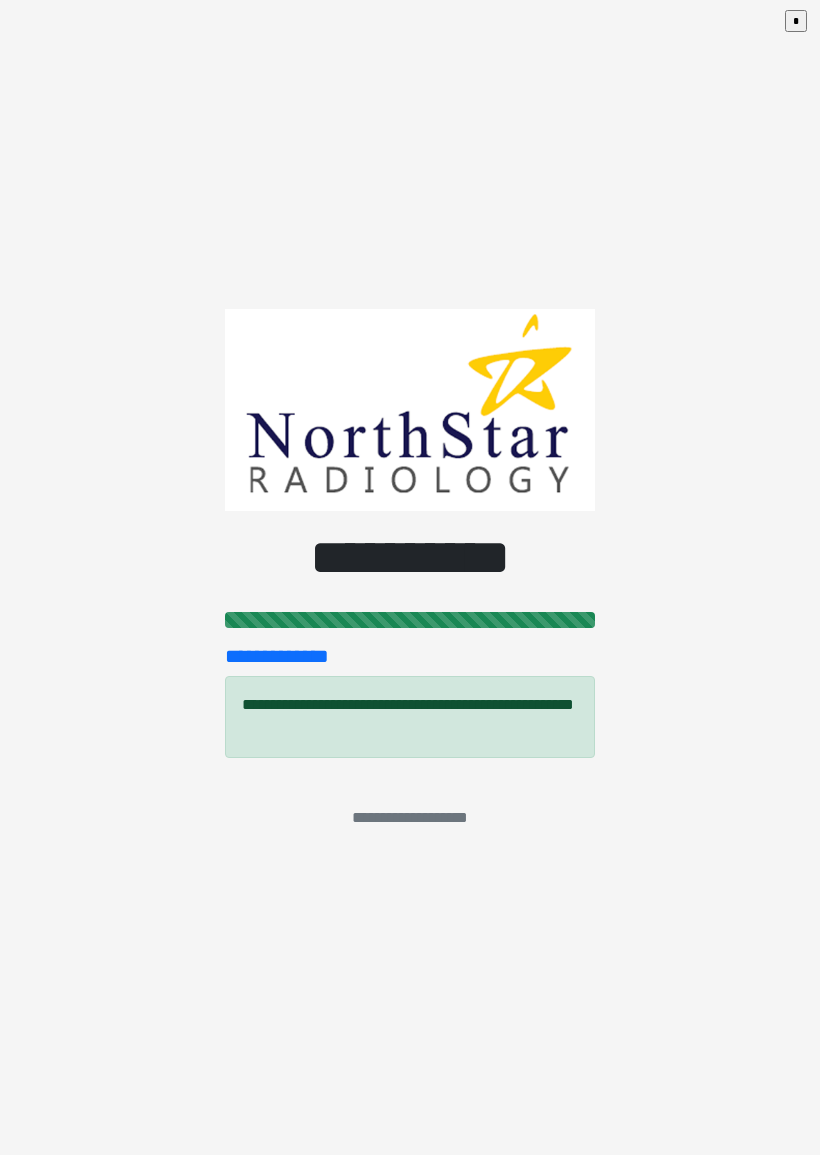 click on "*" at bounding box center (796, 21) 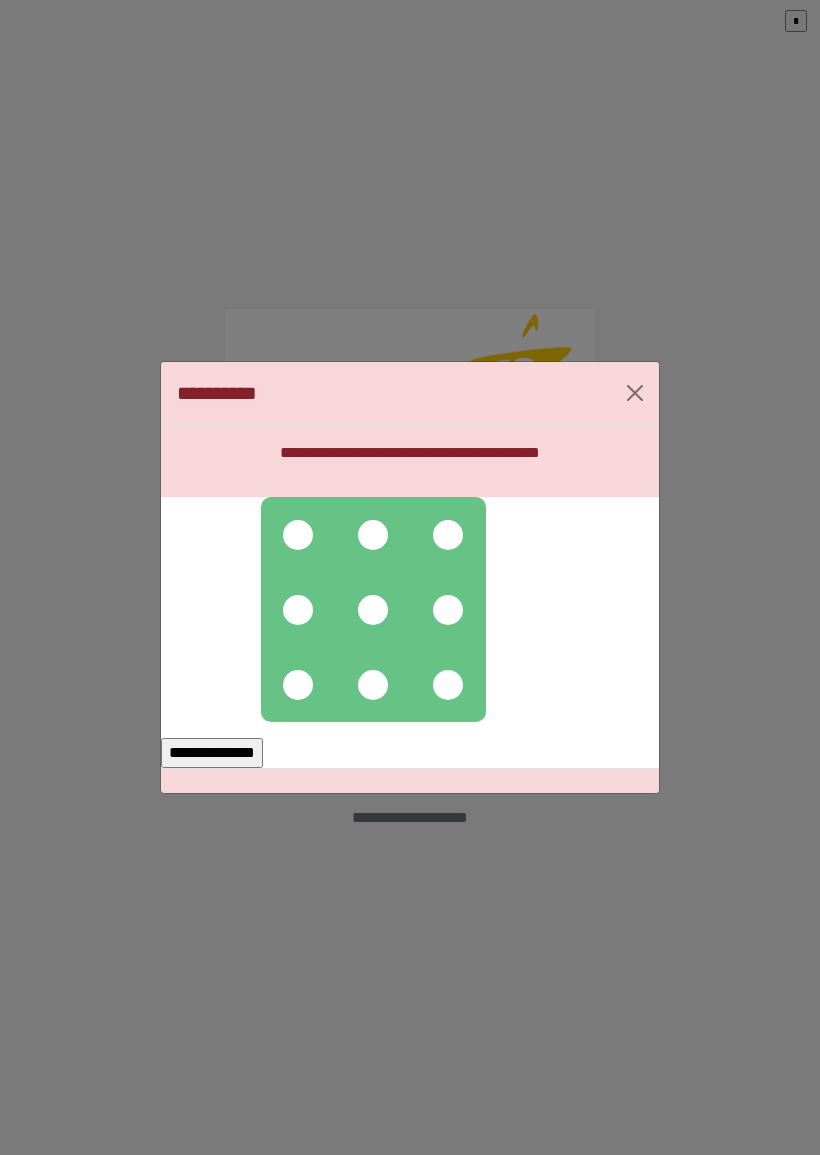 click at bounding box center [298, 535] 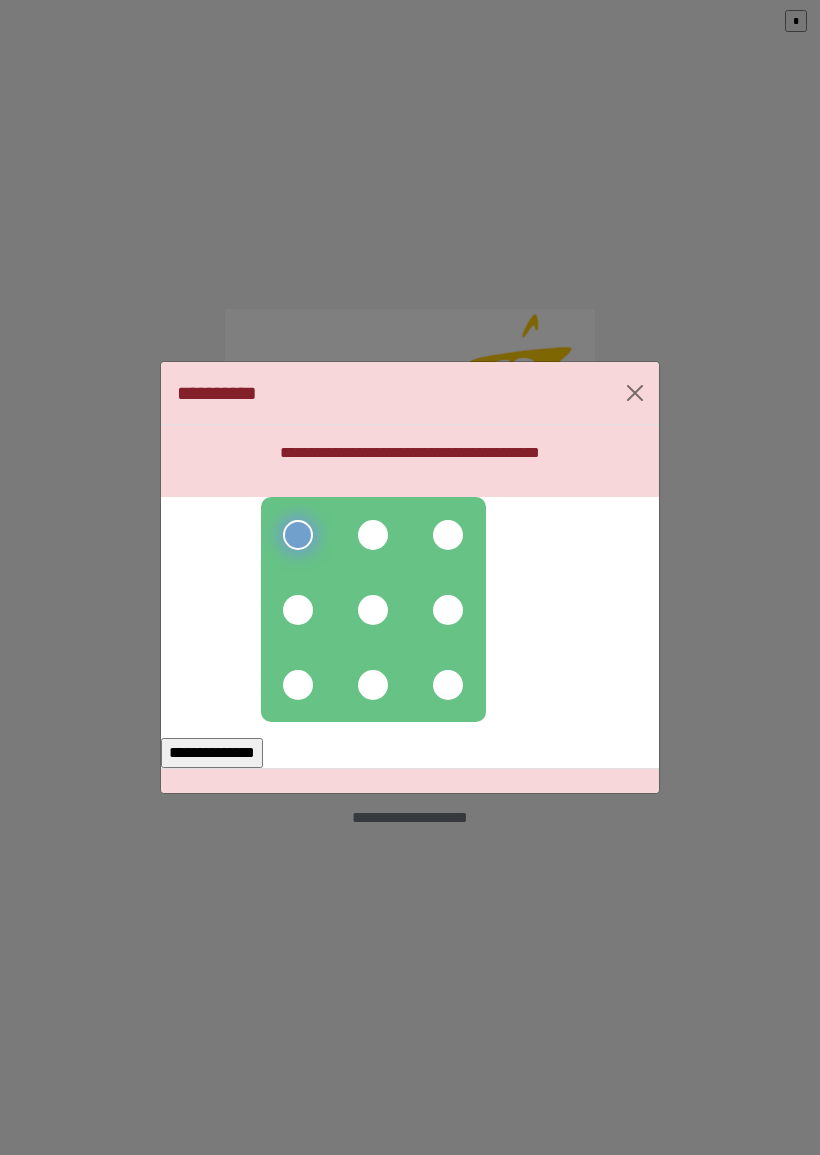 click at bounding box center (448, 685) 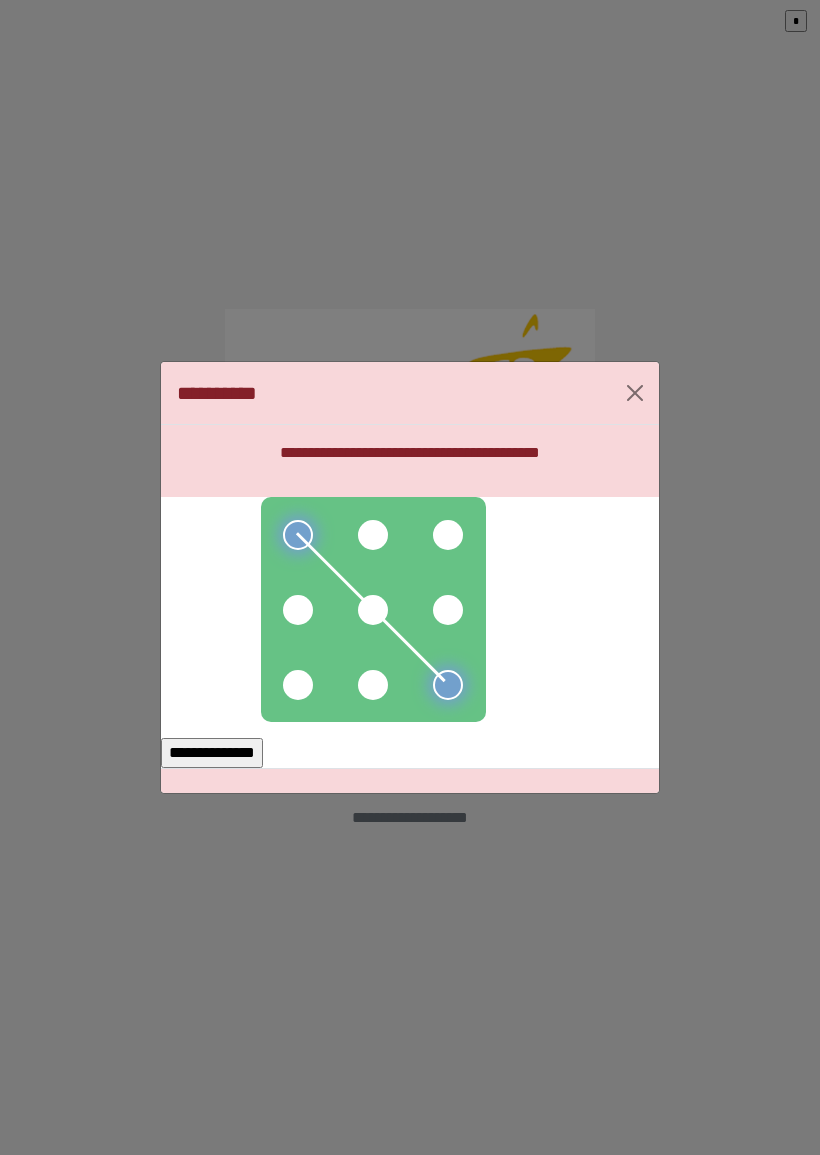 click at bounding box center (373, 535) 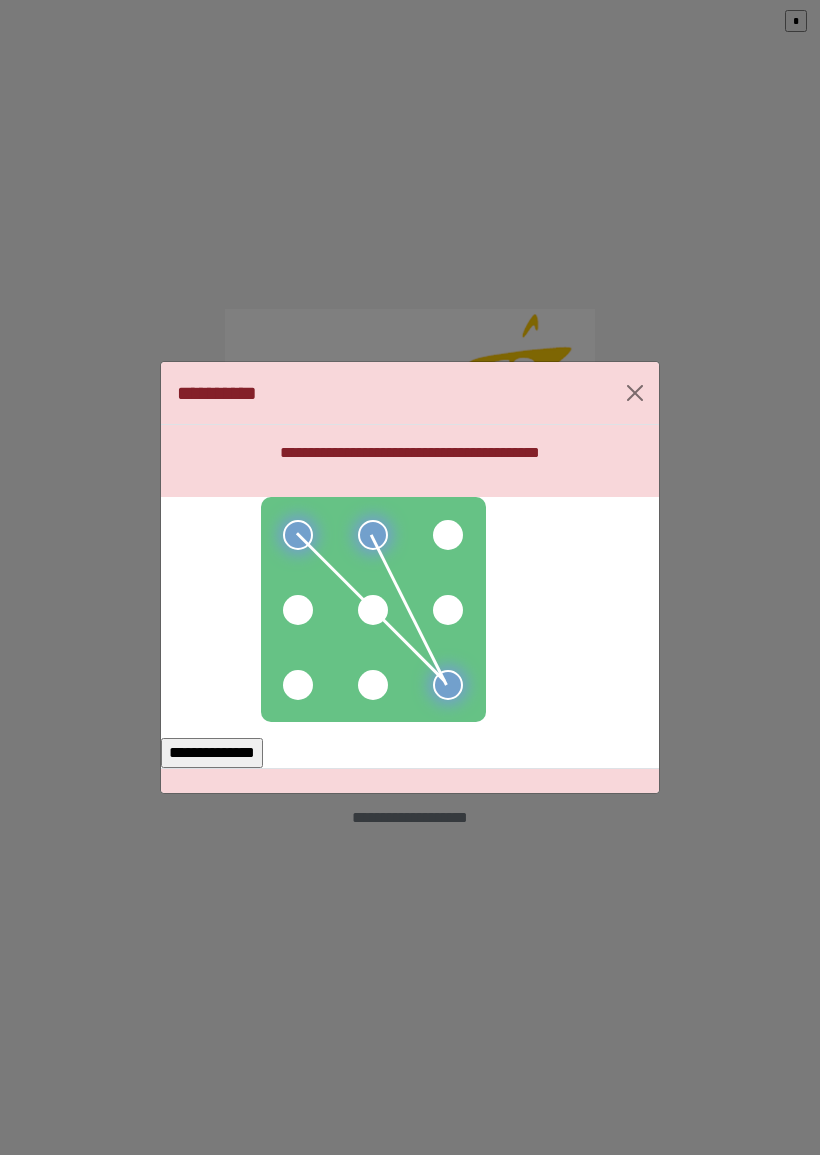 click at bounding box center [298, 685] 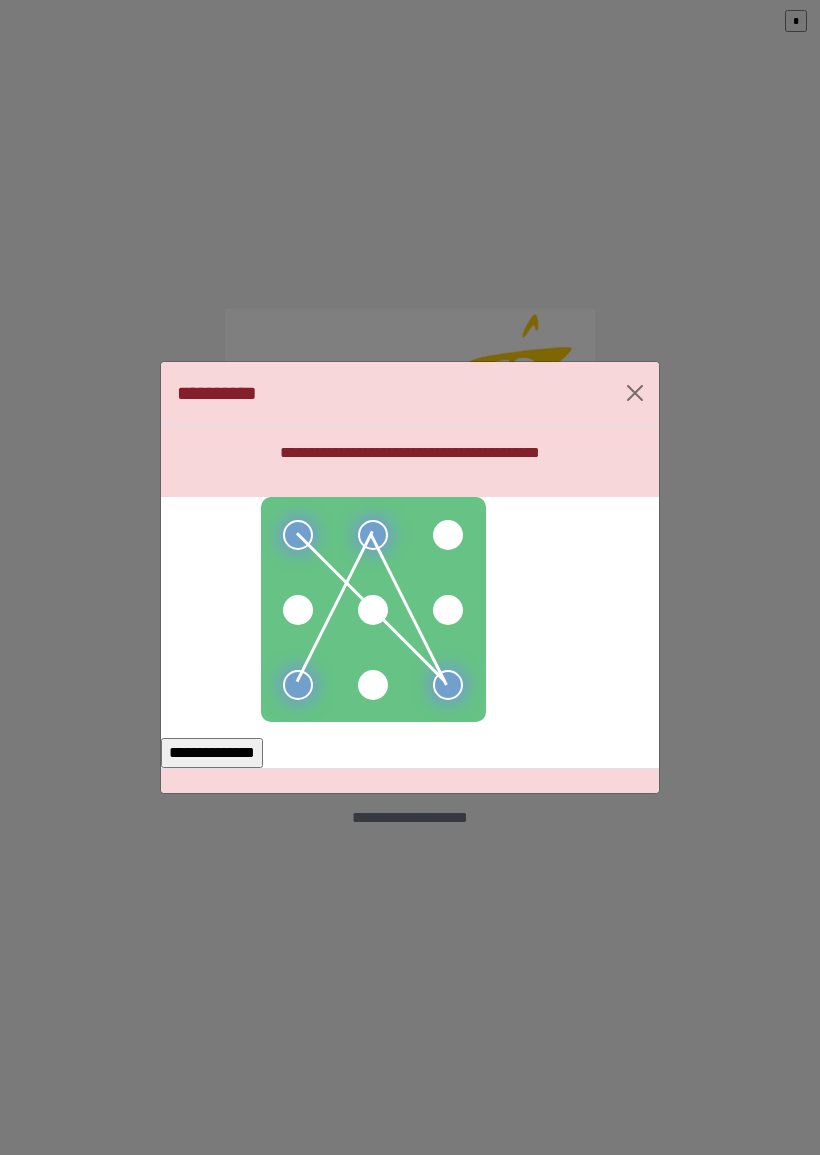 click at bounding box center (373, 685) 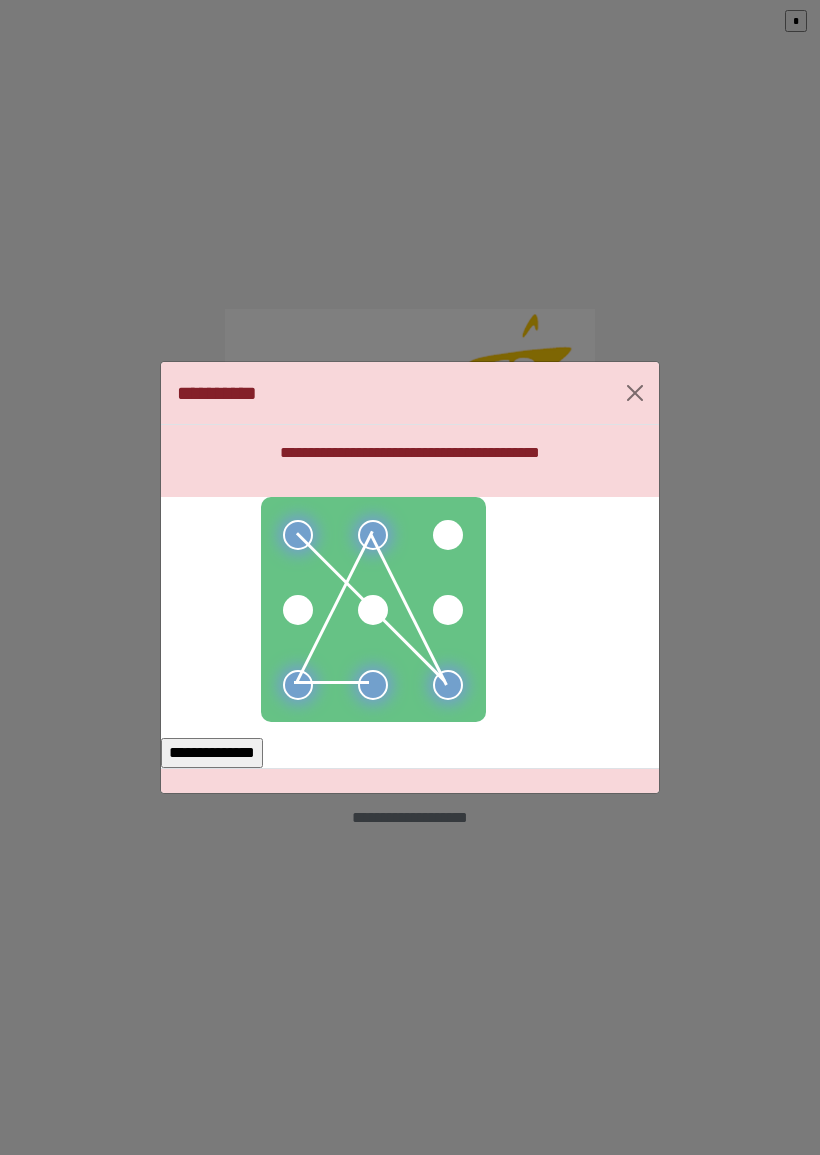 click on "**********" at bounding box center (212, 753) 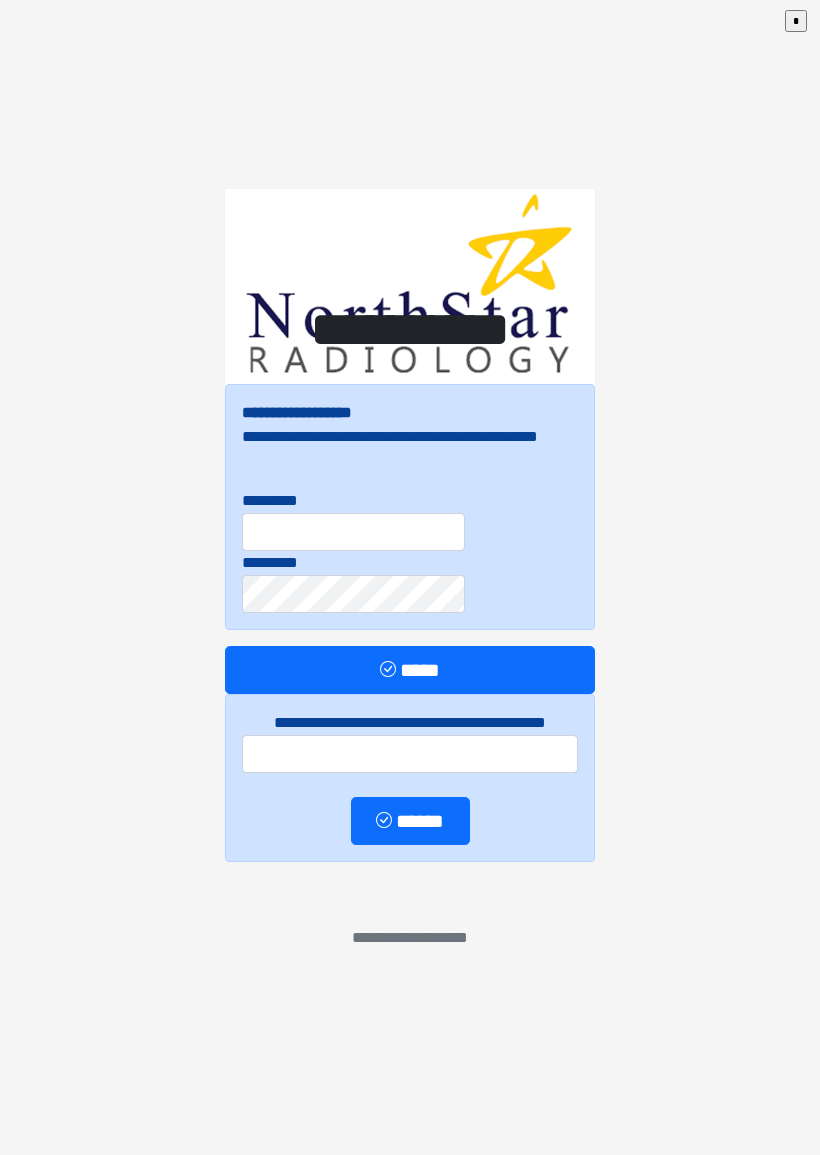 scroll, scrollTop: 0, scrollLeft: 0, axis: both 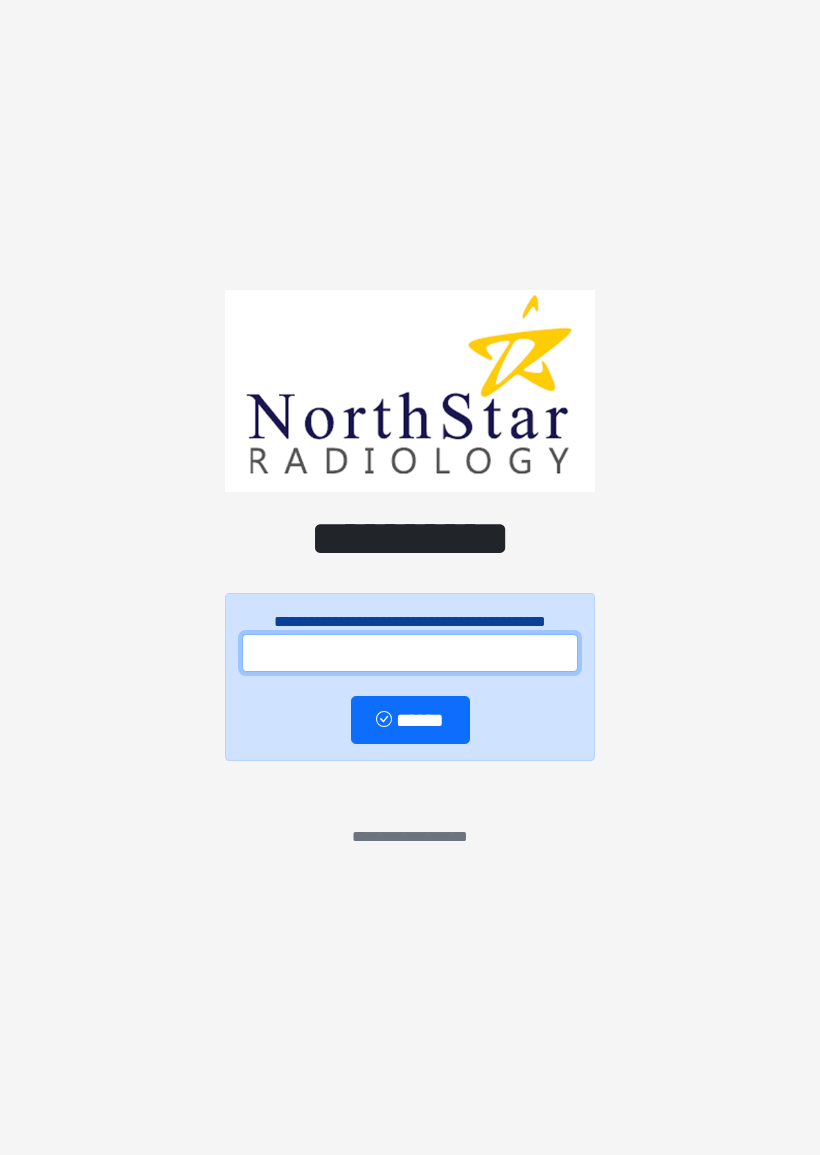 click at bounding box center (410, 653) 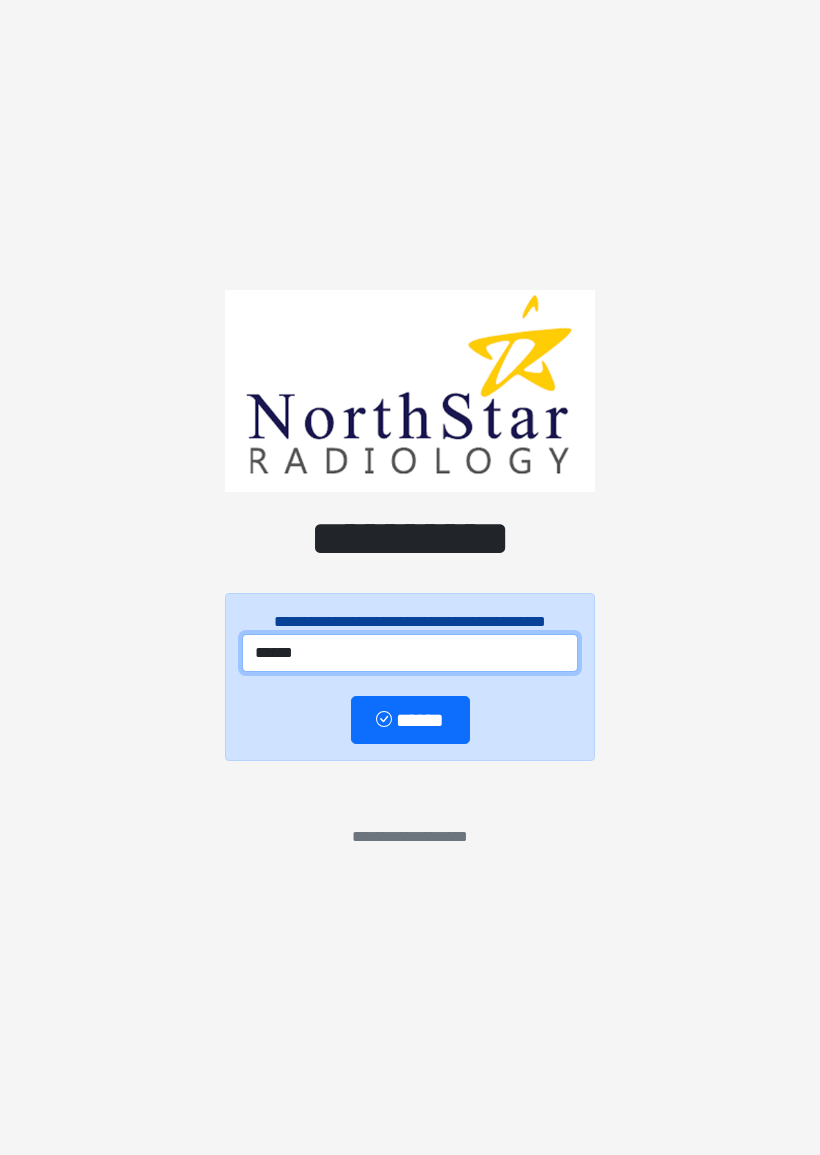 type on "******" 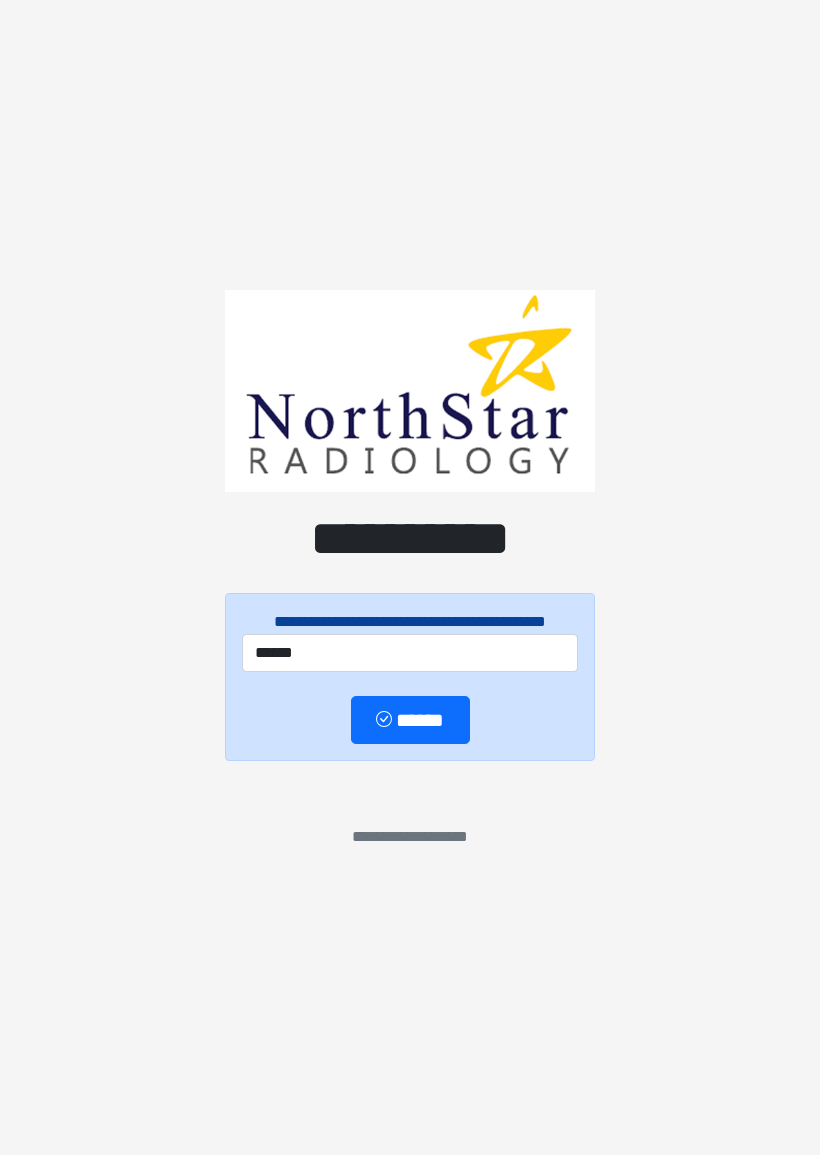 click on "******" at bounding box center [410, 720] 